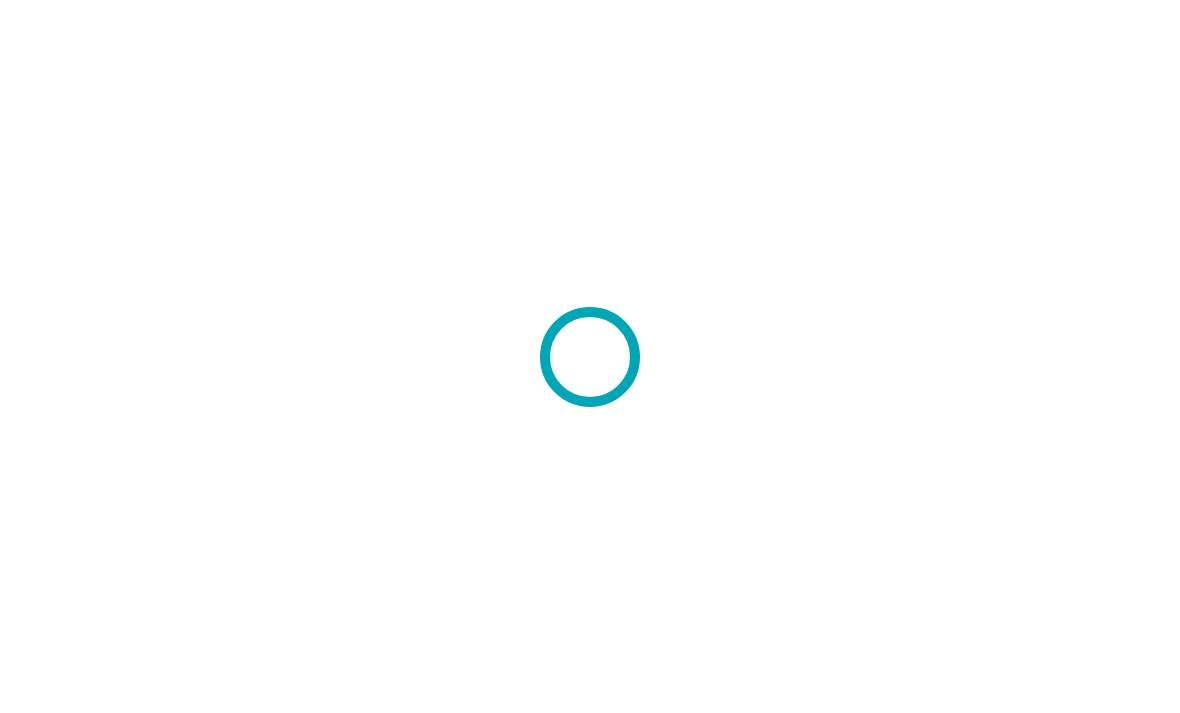 scroll, scrollTop: 0, scrollLeft: 0, axis: both 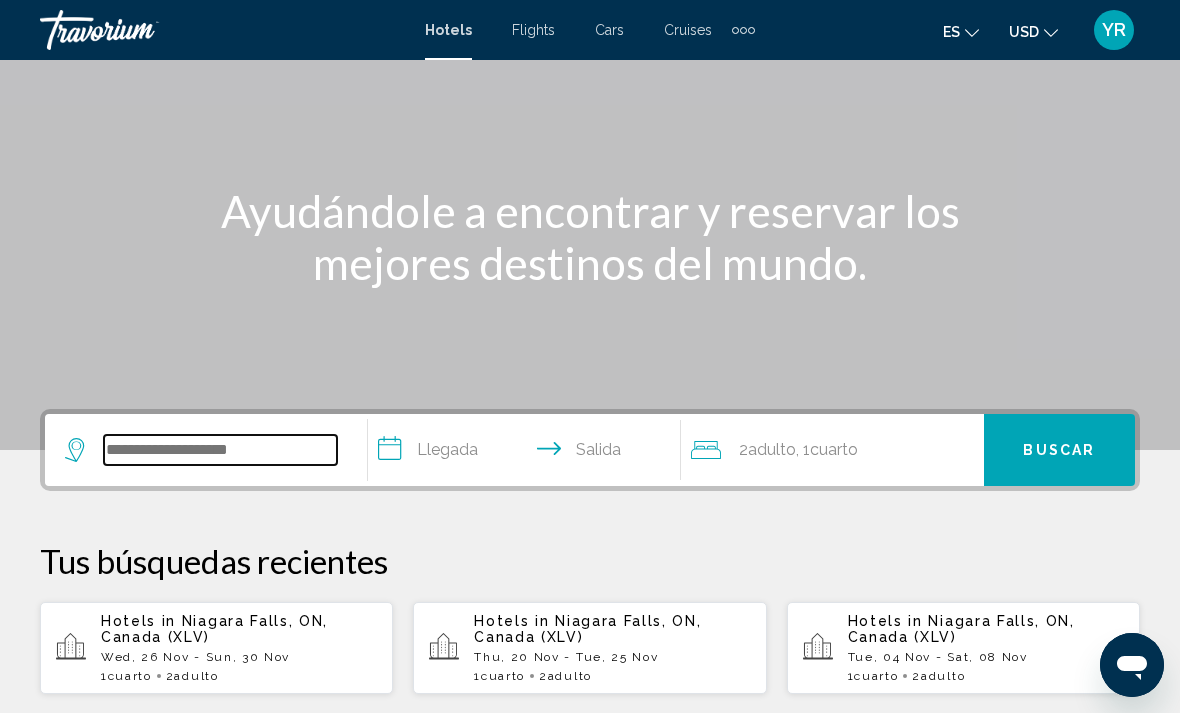 click at bounding box center (220, 450) 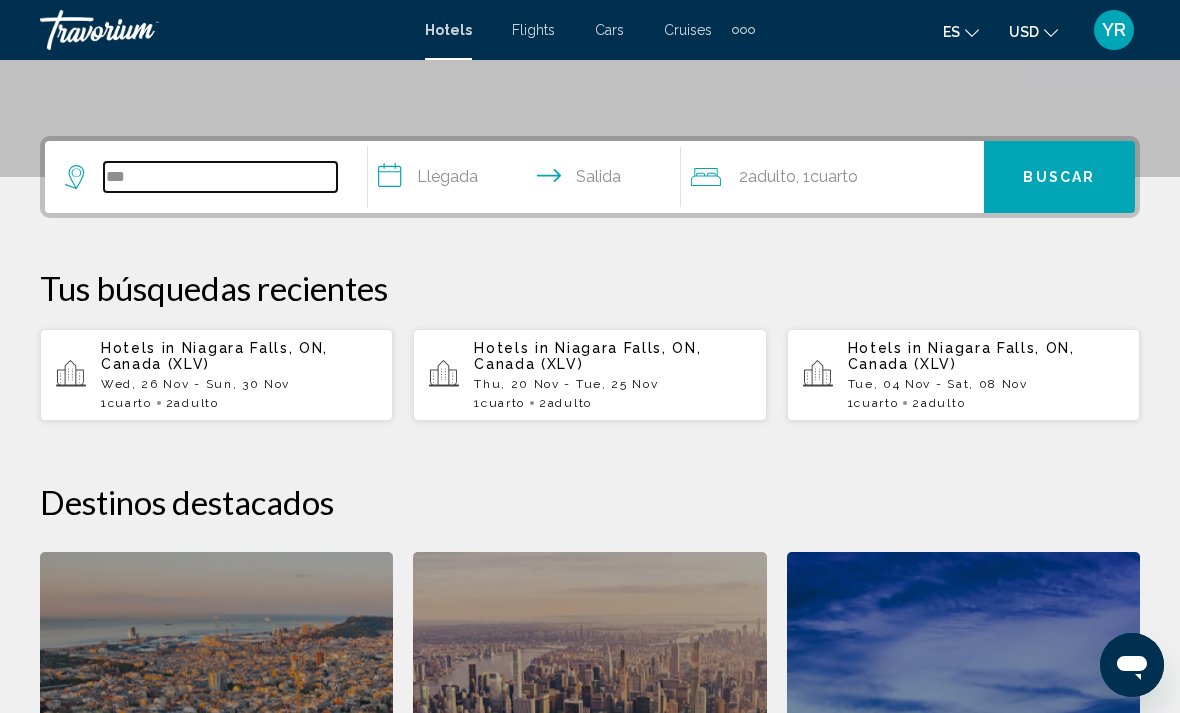 scroll, scrollTop: 422, scrollLeft: 0, axis: vertical 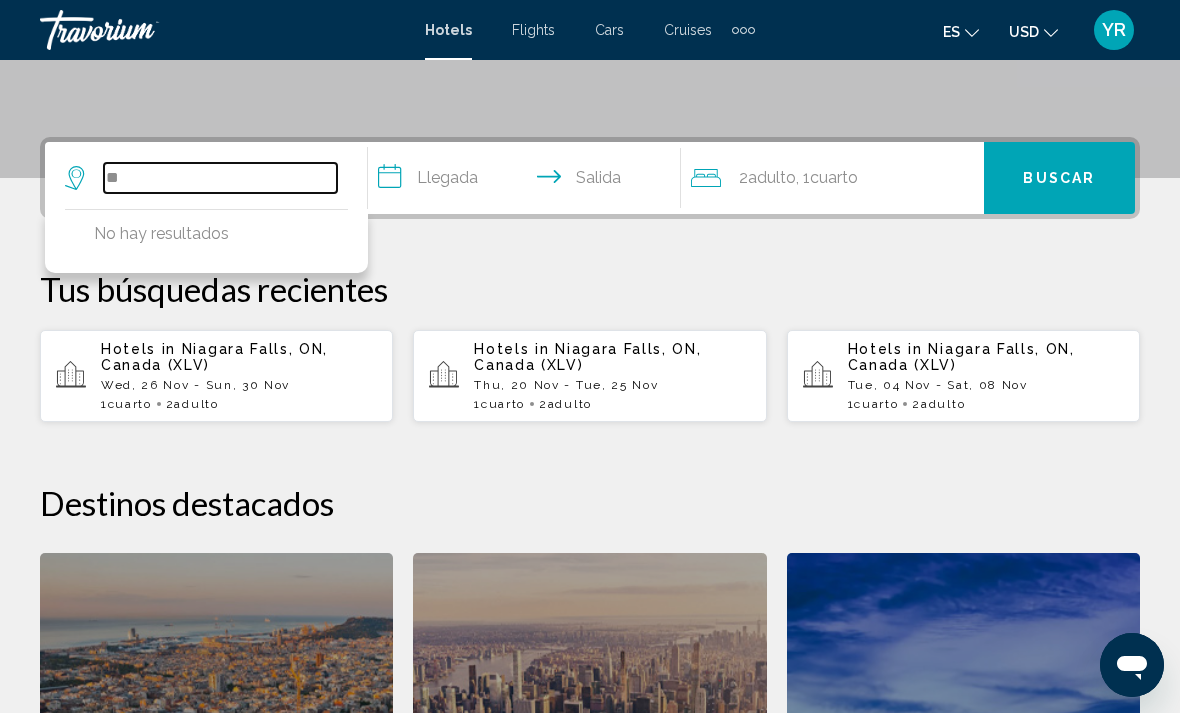type on "*" 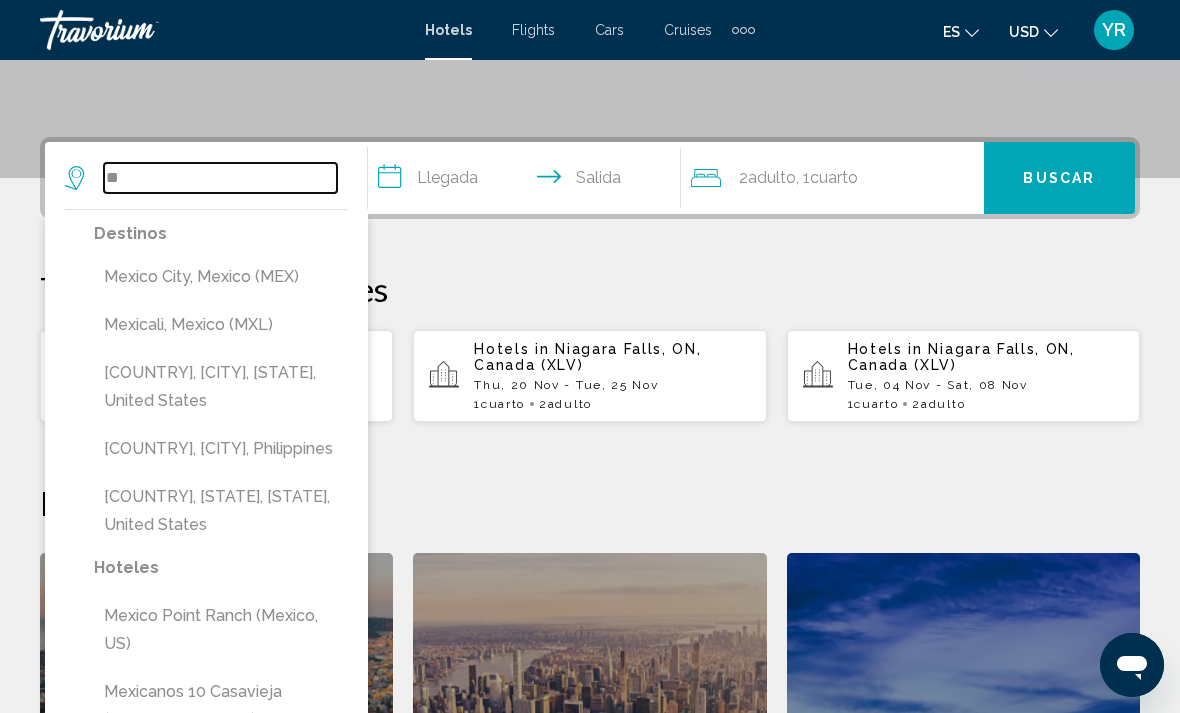 type on "*" 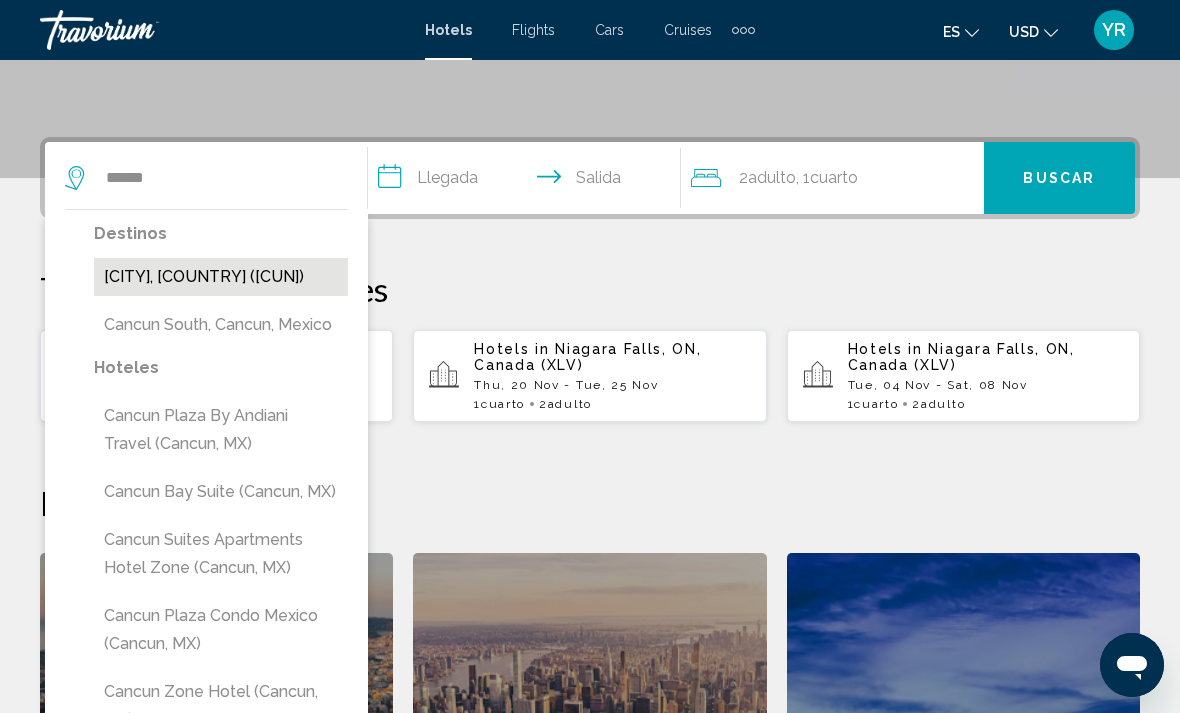 click on "[CITY], [COUNTRY] ([CODE])" at bounding box center [221, 277] 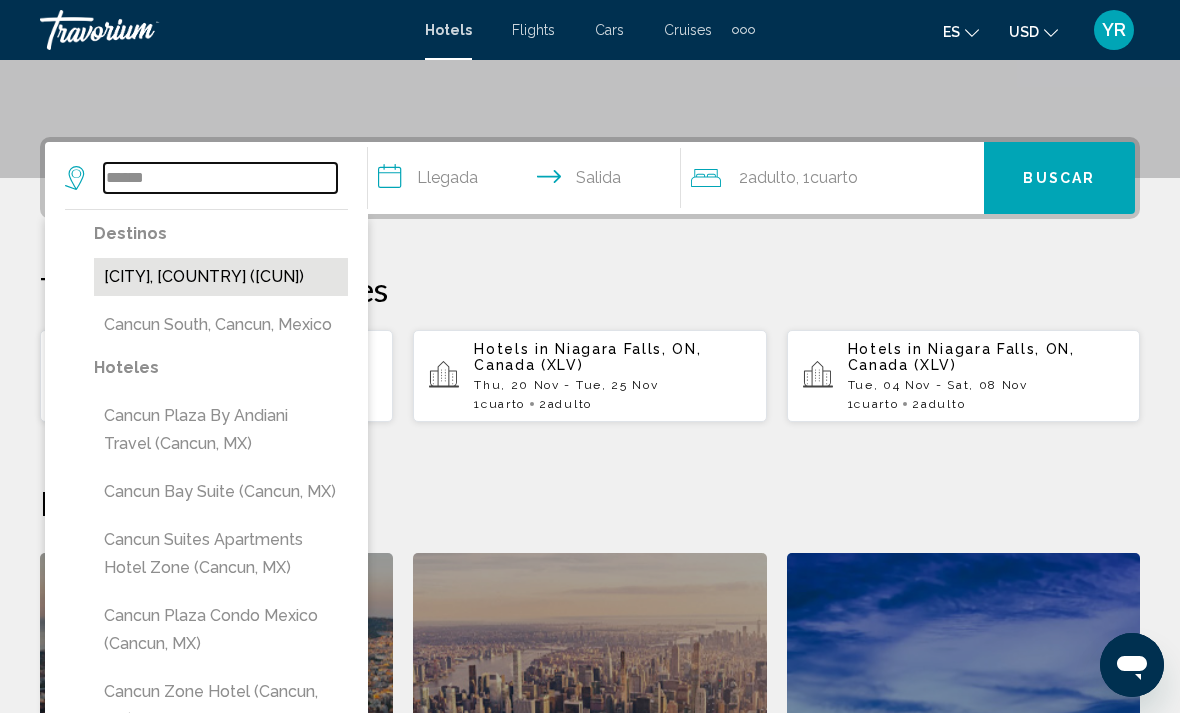 type on "**********" 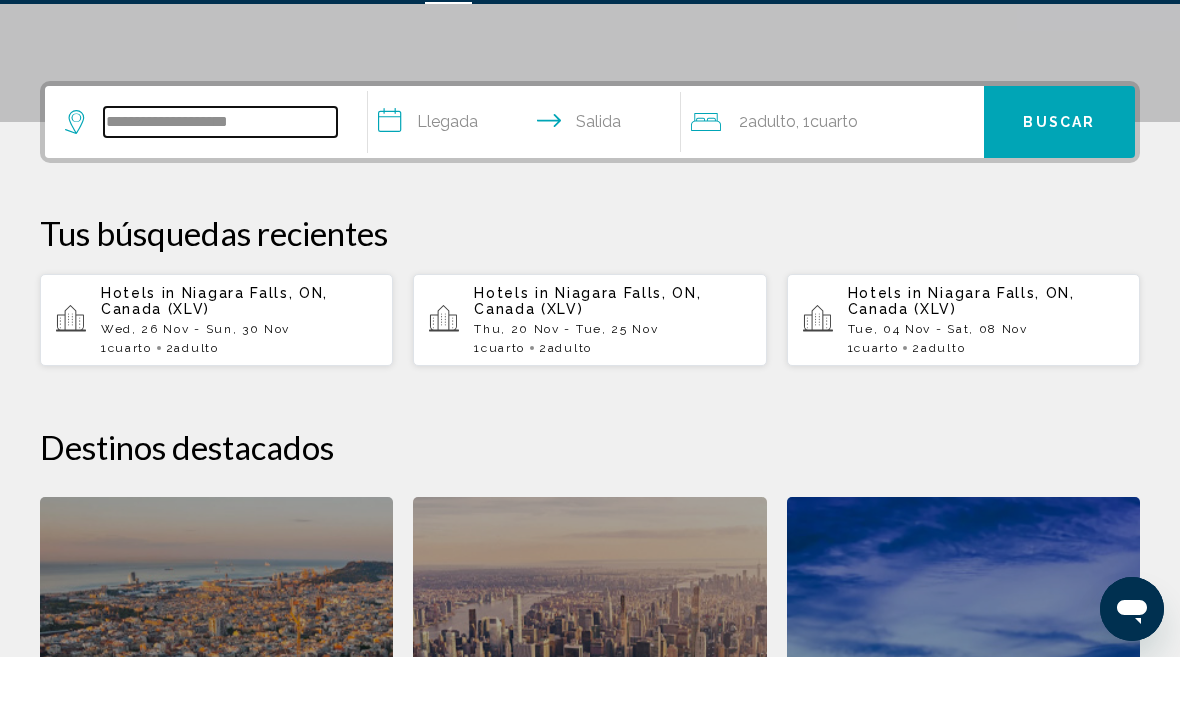 scroll, scrollTop: 425, scrollLeft: 0, axis: vertical 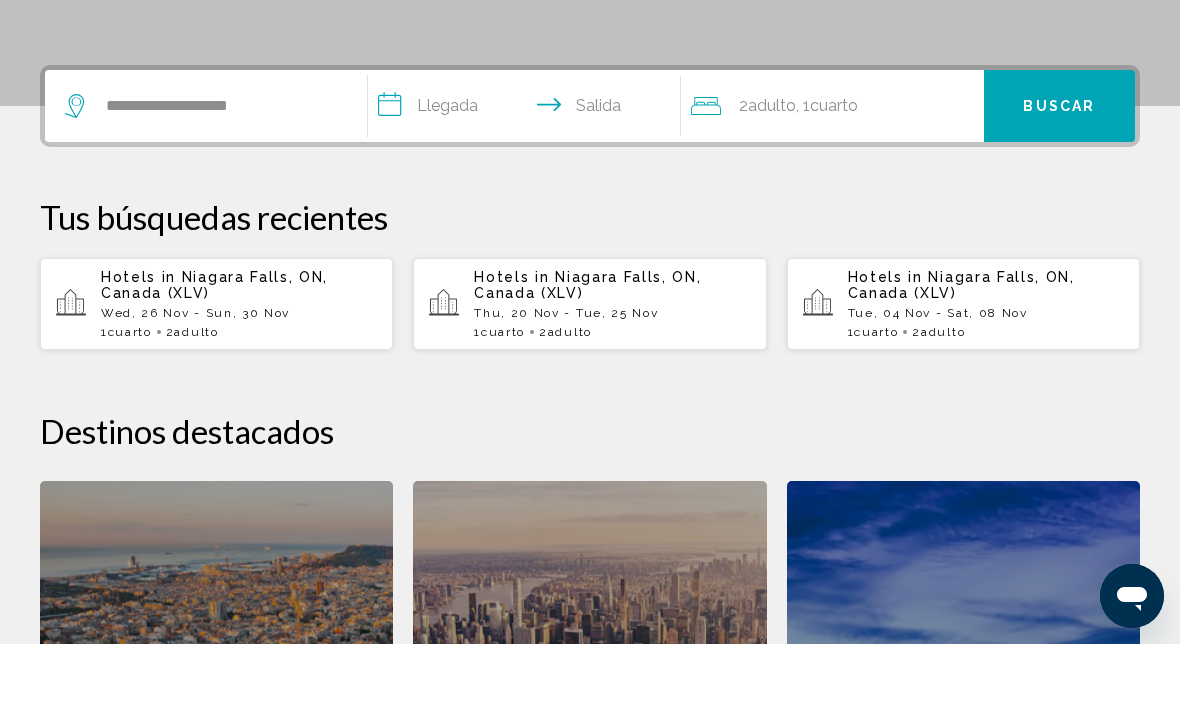 click on "**********" at bounding box center [528, 178] 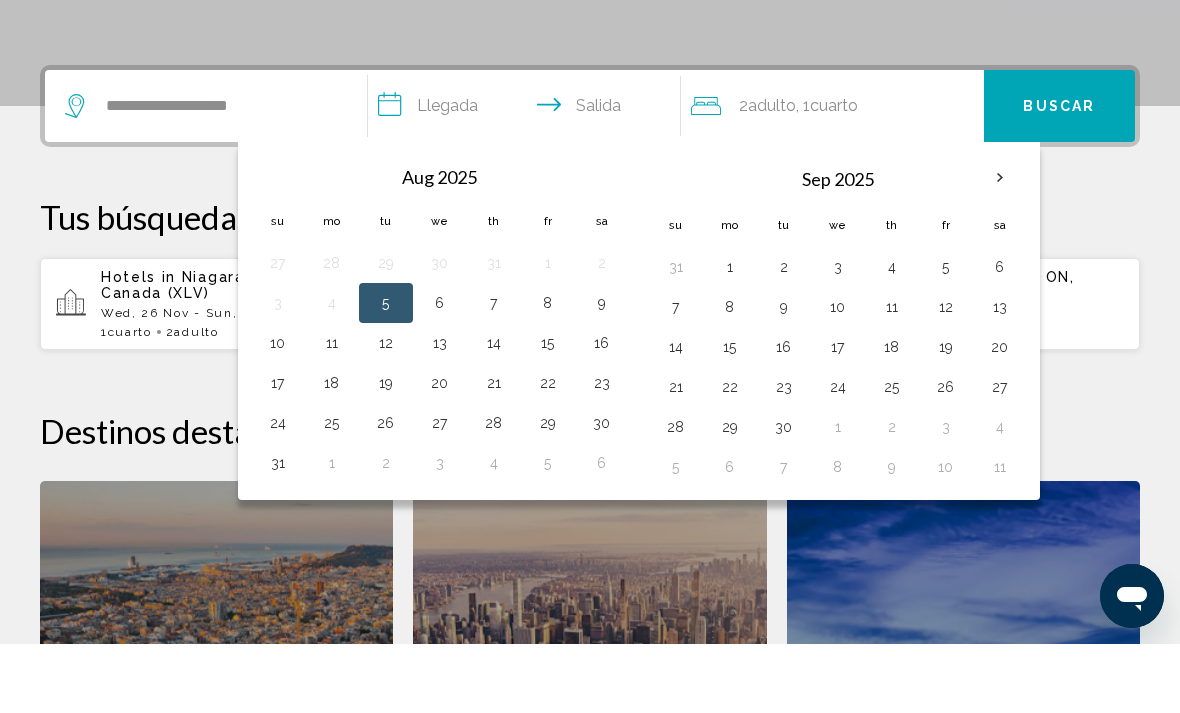 scroll, scrollTop: 494, scrollLeft: 0, axis: vertical 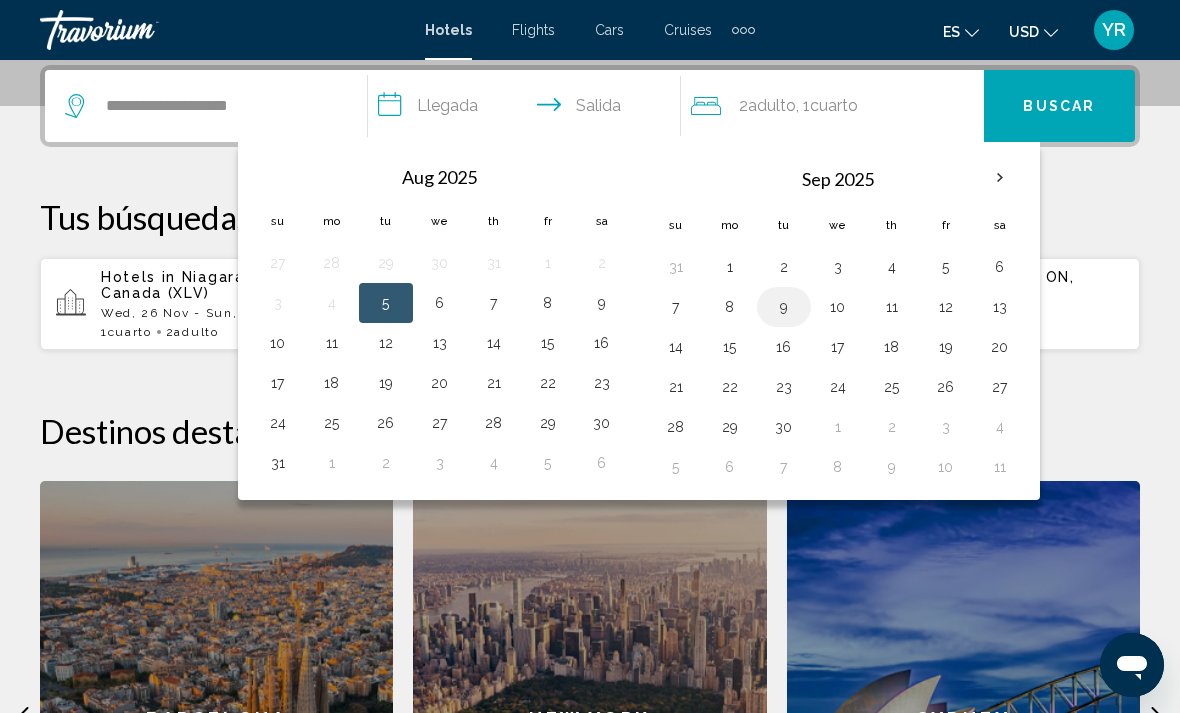 click on "9" at bounding box center [784, 307] 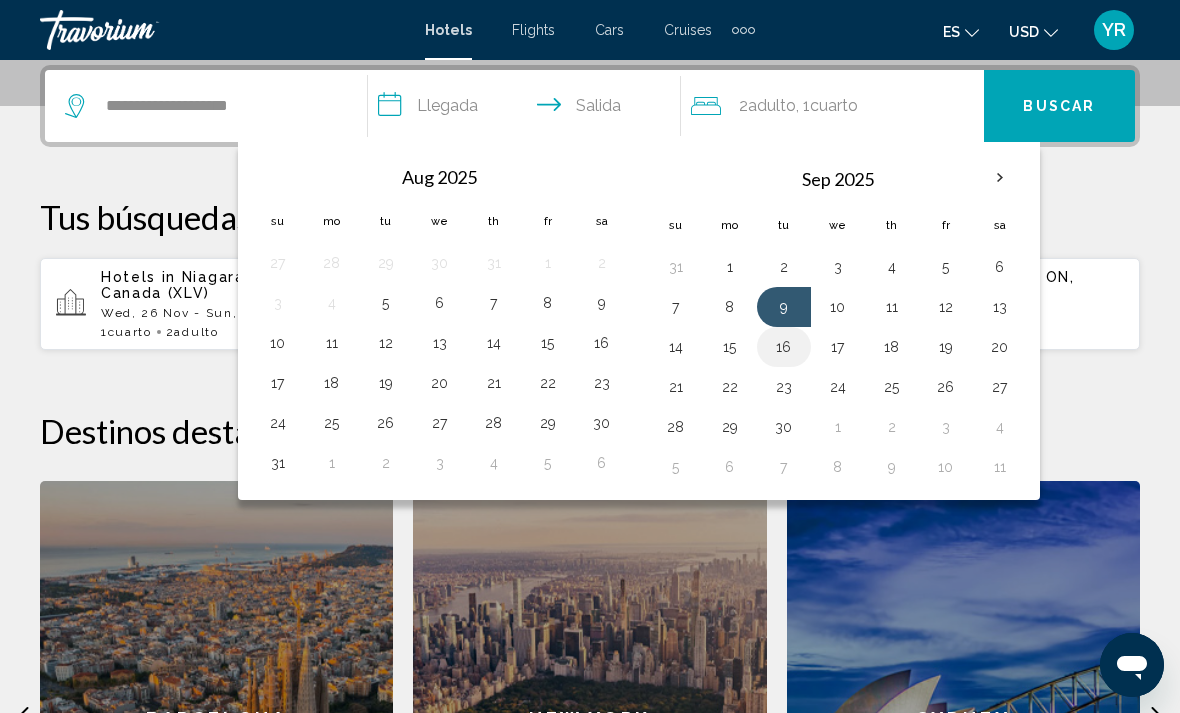 click on "16" at bounding box center [784, 347] 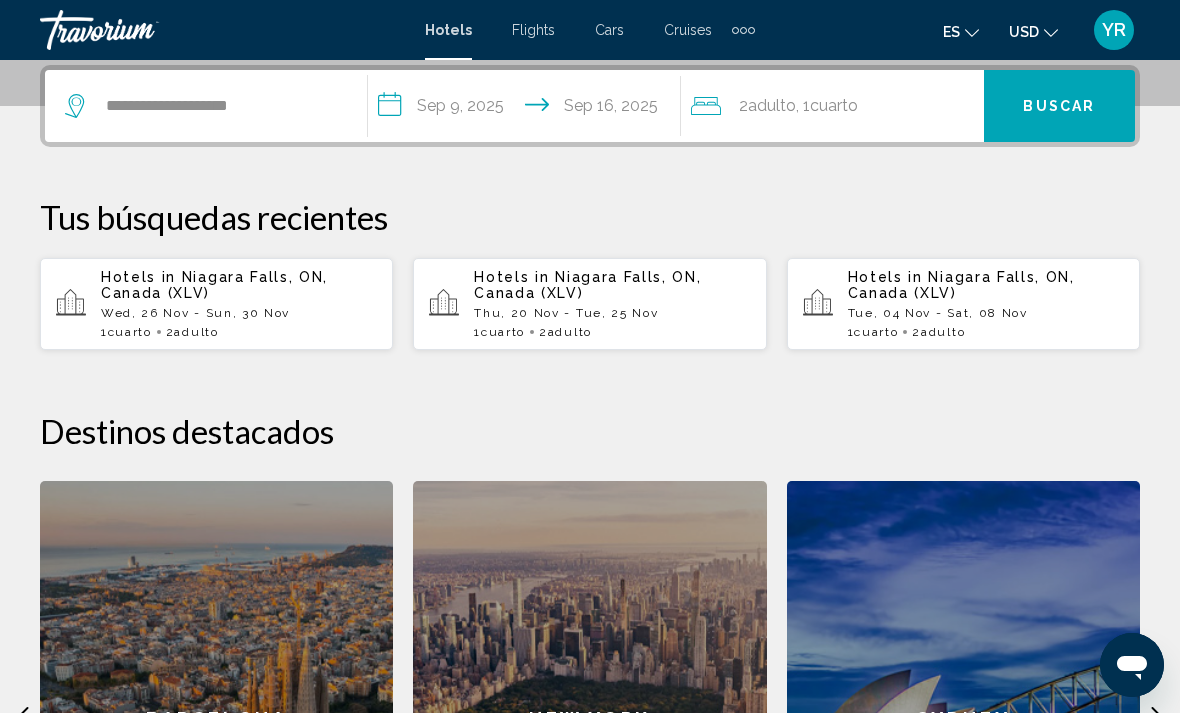 click on "Buscar" at bounding box center (1059, 105) 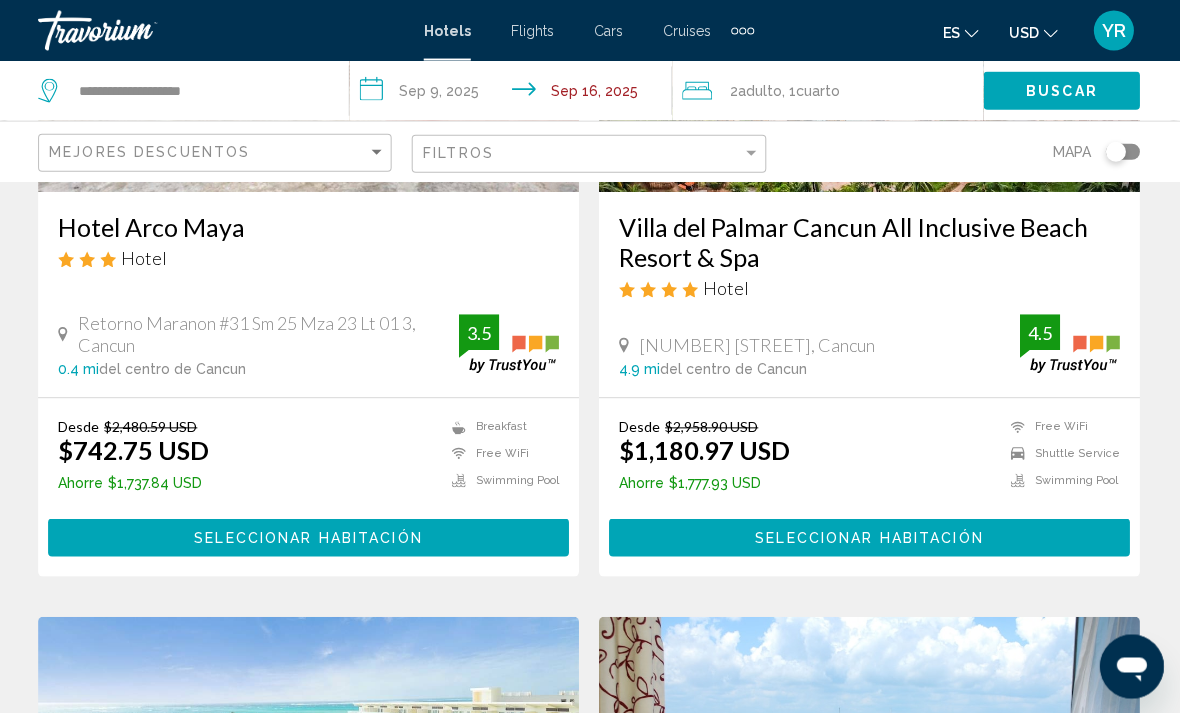 scroll, scrollTop: 0, scrollLeft: 0, axis: both 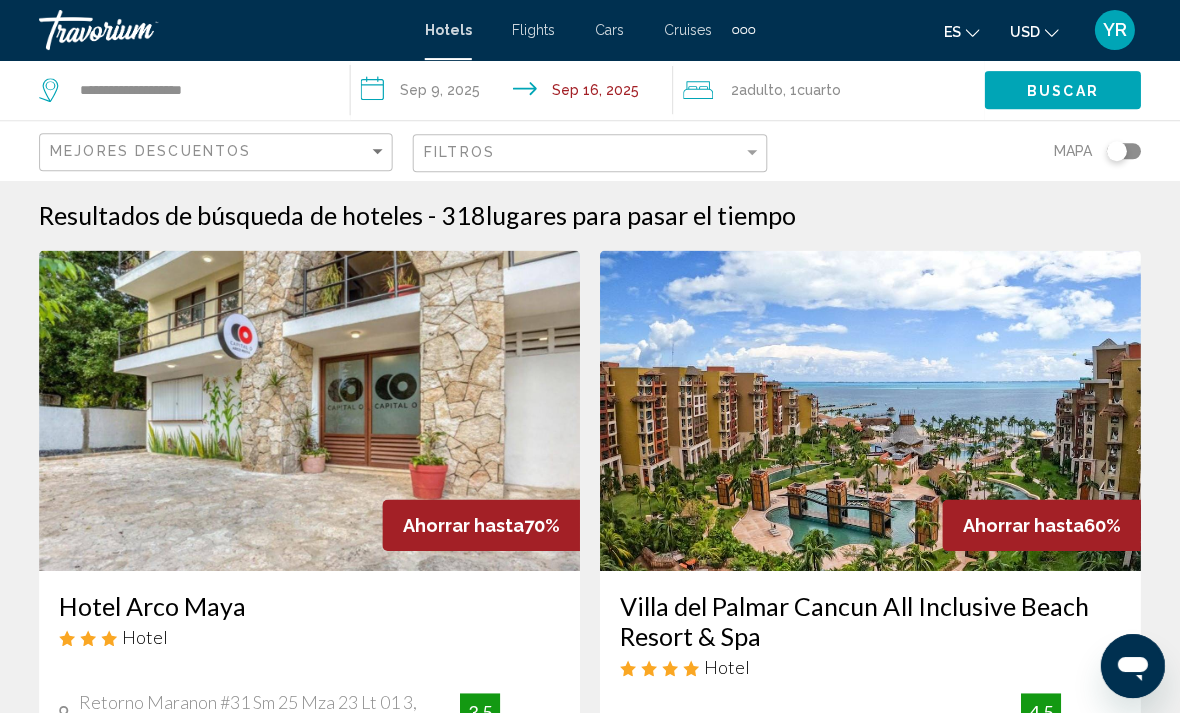 click on "**********" at bounding box center (515, 93) 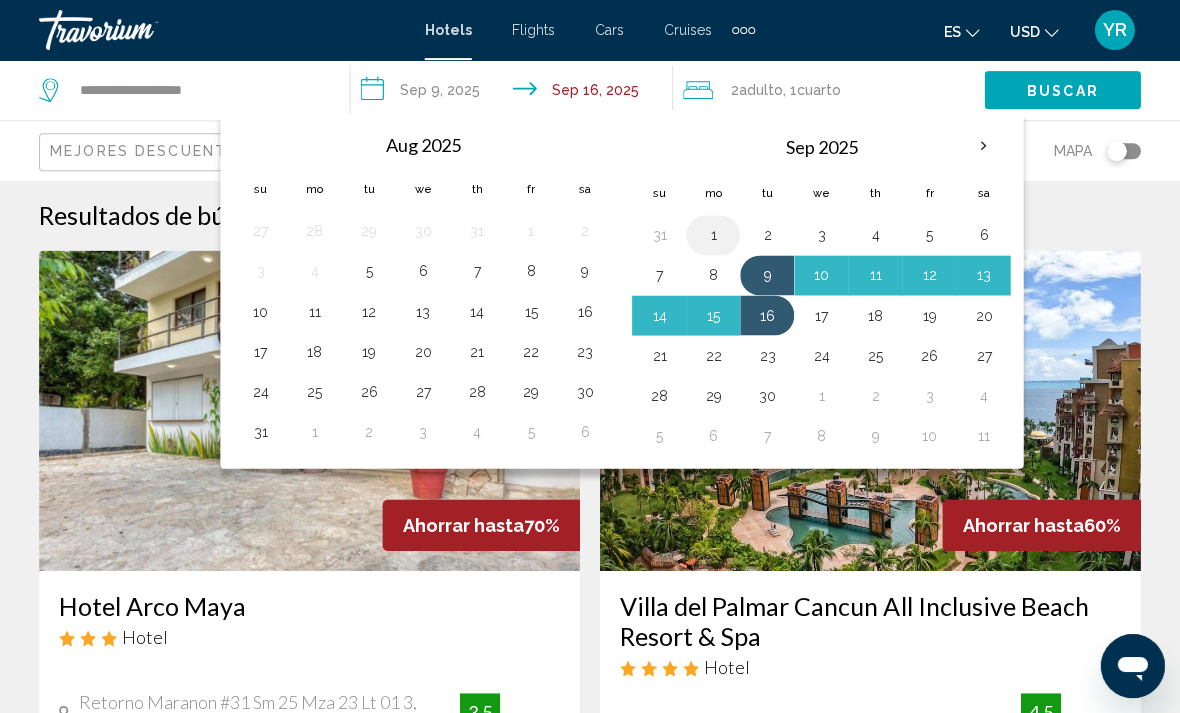 click on "1" at bounding box center [713, 235] 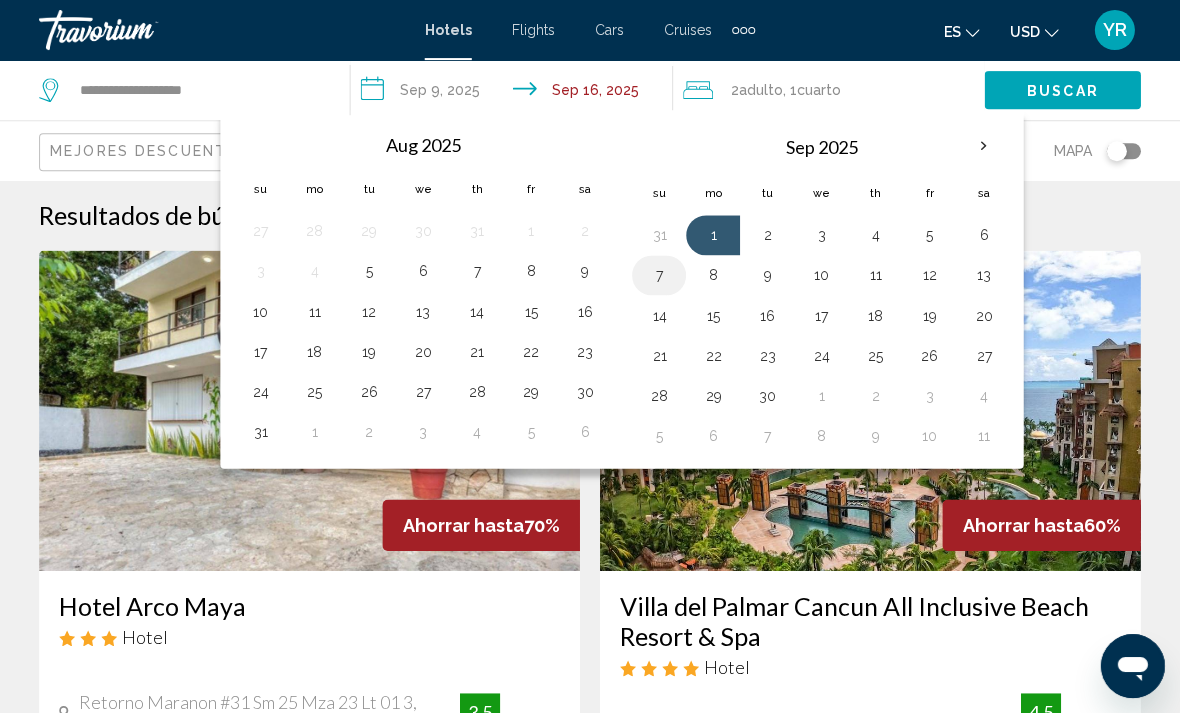 click on "7" at bounding box center [659, 275] 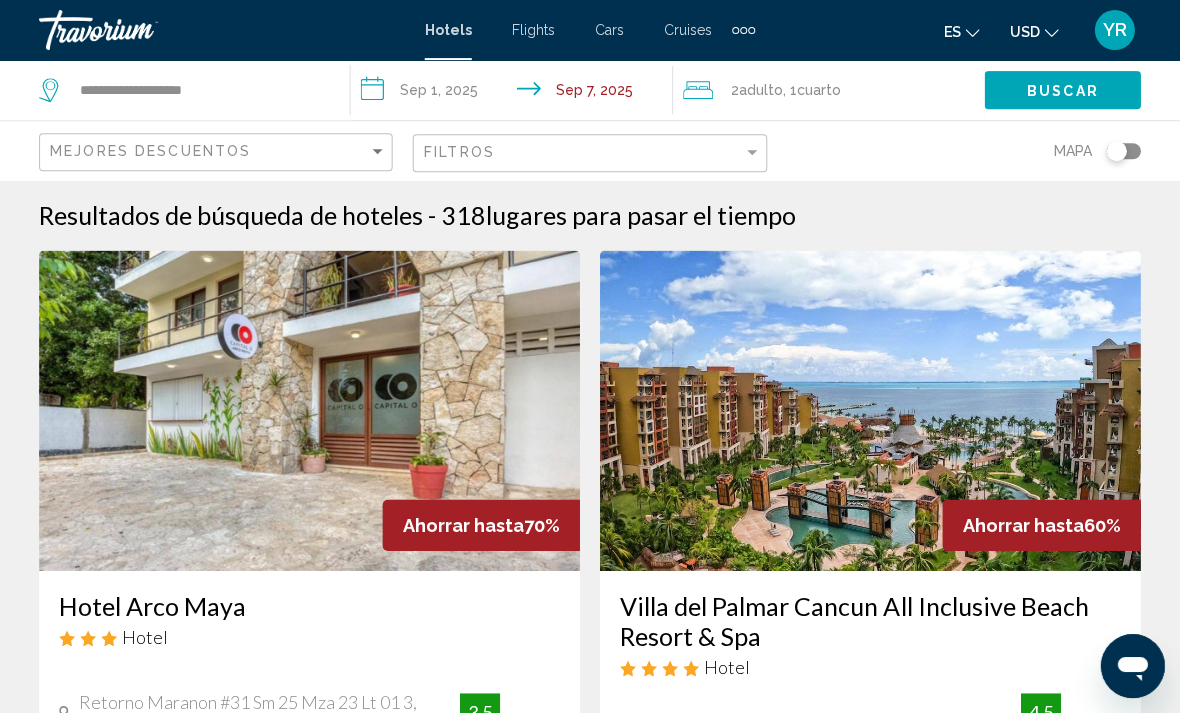 click on "Buscar" 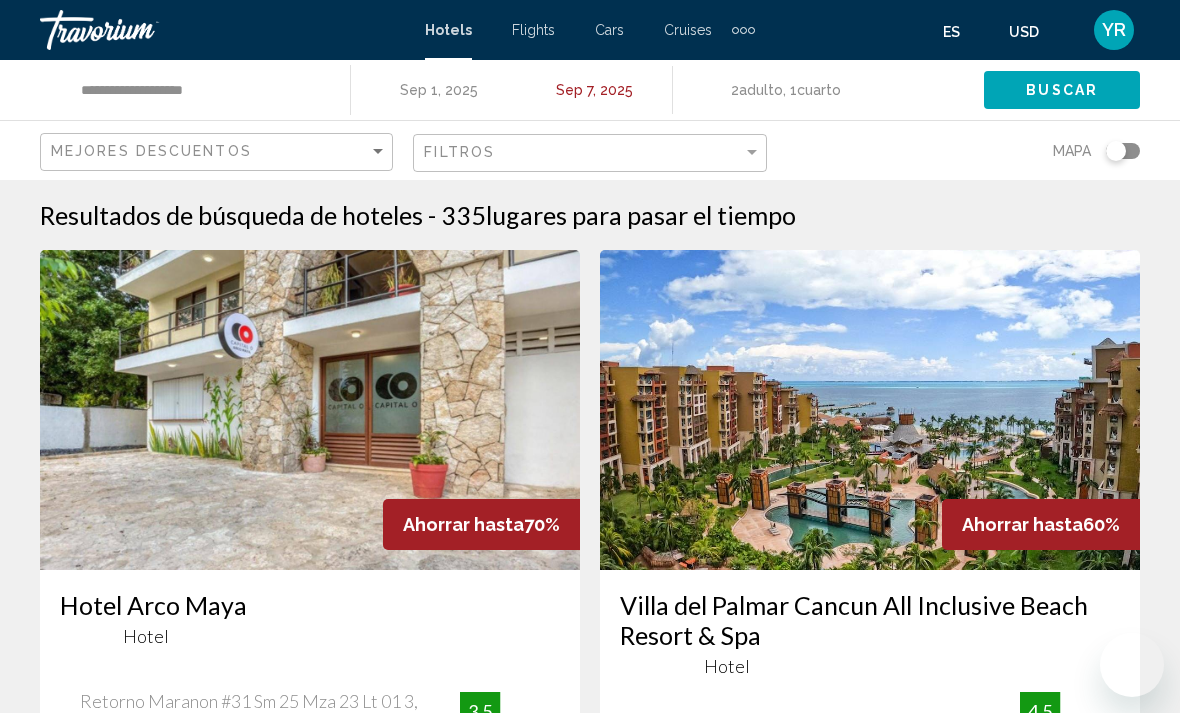 scroll, scrollTop: 0, scrollLeft: 0, axis: both 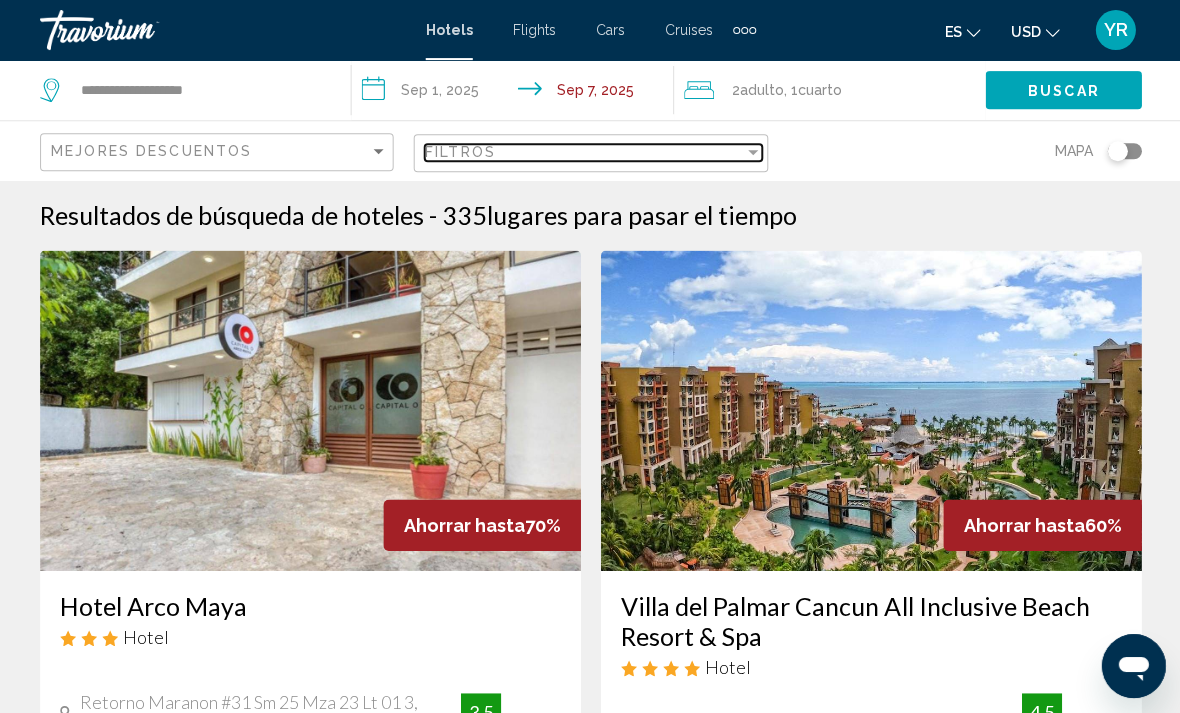 click at bounding box center (752, 152) 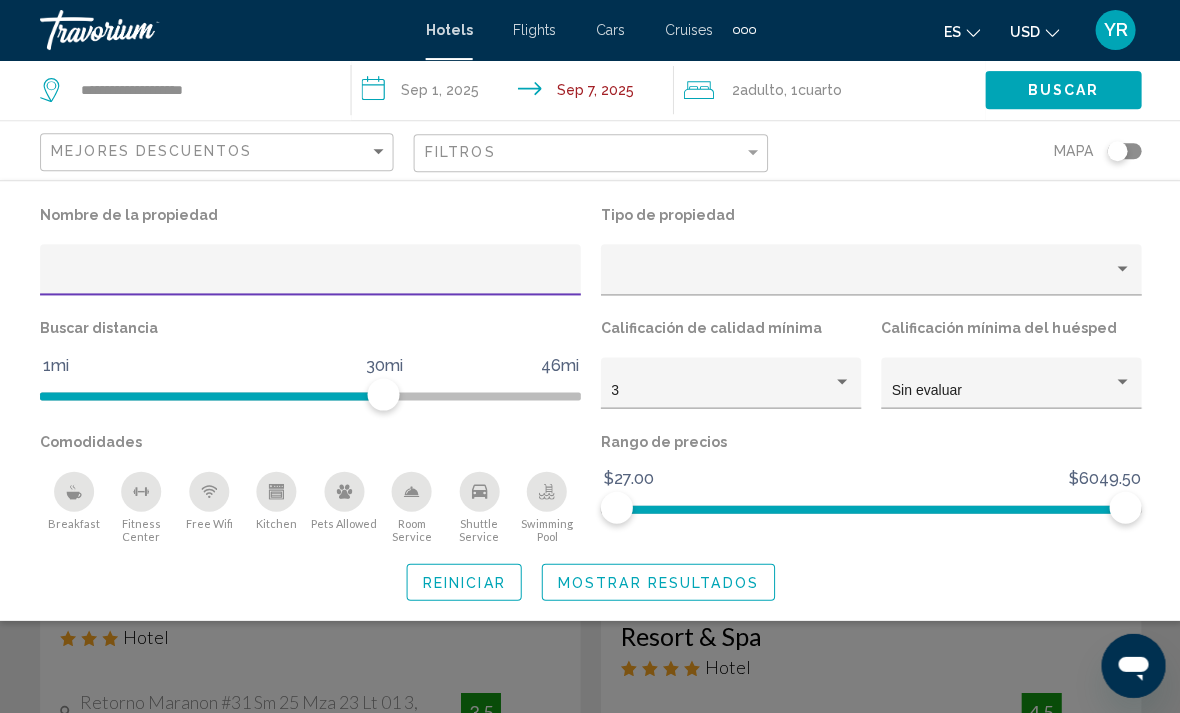 click on "Mostrar resultados" 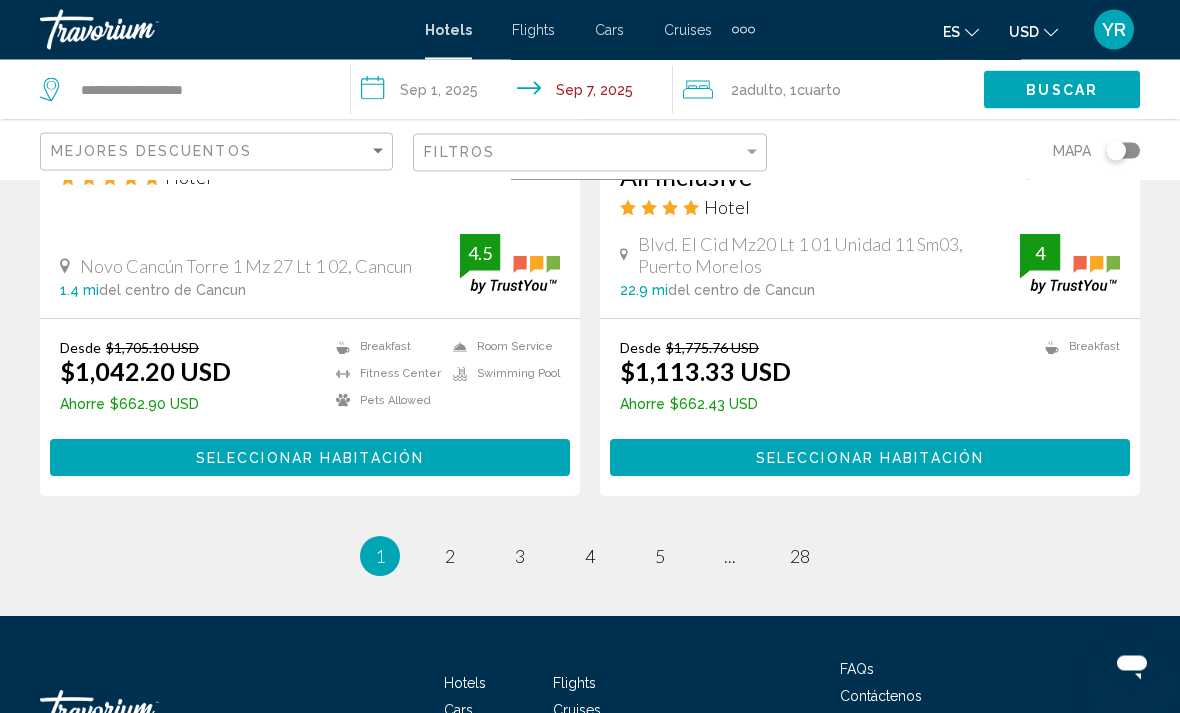 scroll, scrollTop: 4087, scrollLeft: 0, axis: vertical 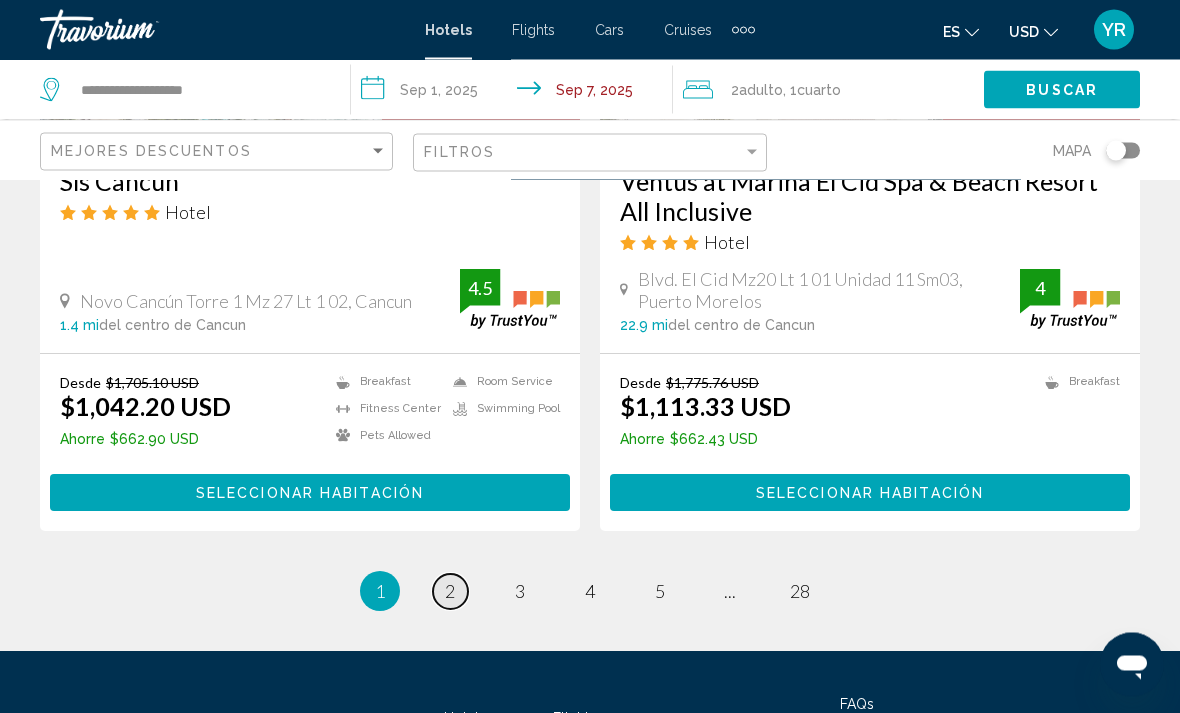click on "page  2" at bounding box center (450, 592) 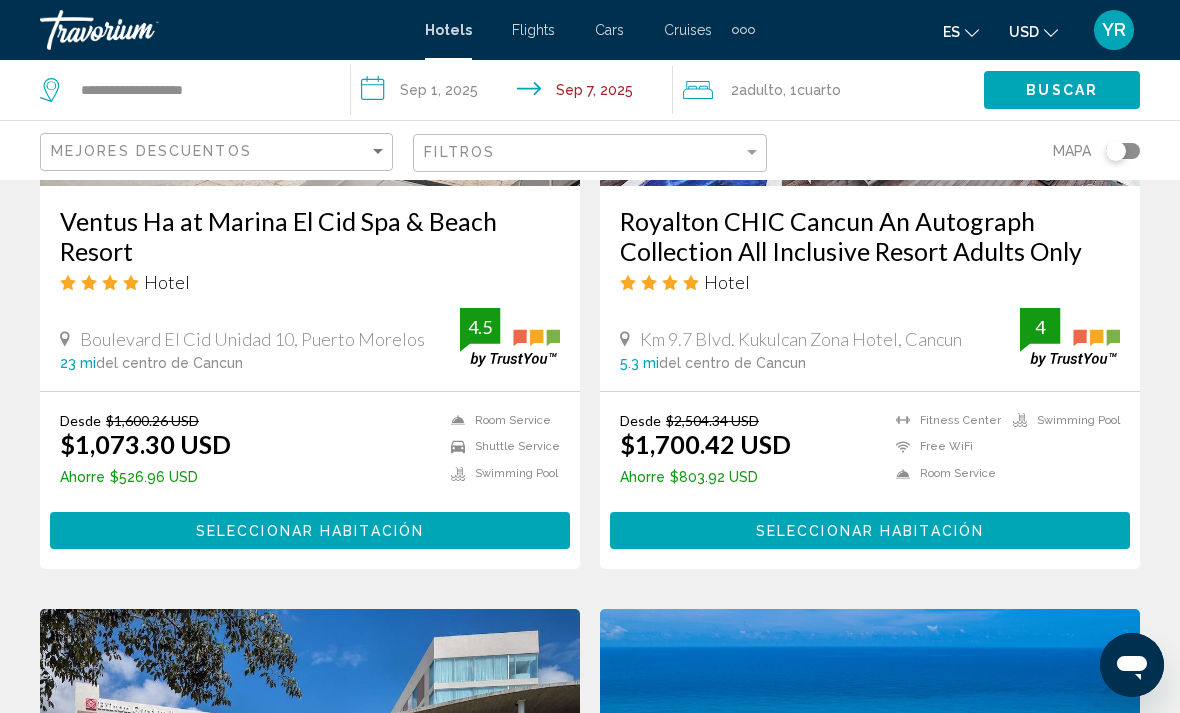 scroll, scrollTop: 1802, scrollLeft: 0, axis: vertical 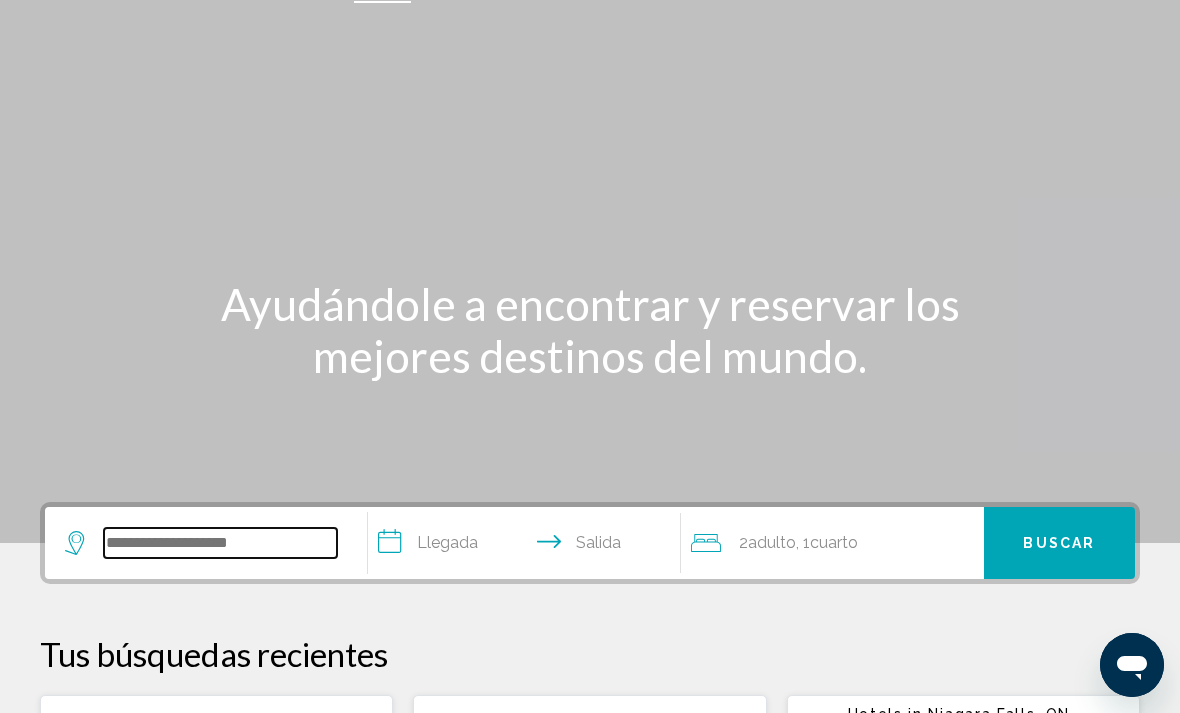 click at bounding box center (220, 543) 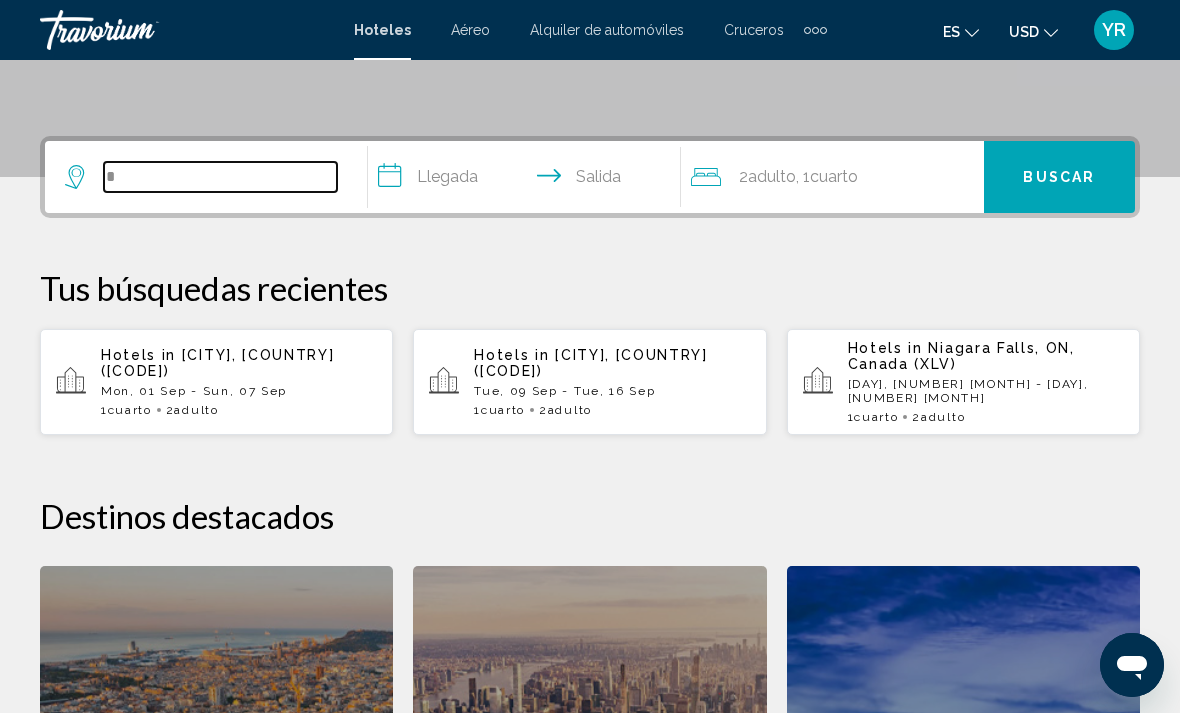 scroll, scrollTop: 422, scrollLeft: 0, axis: vertical 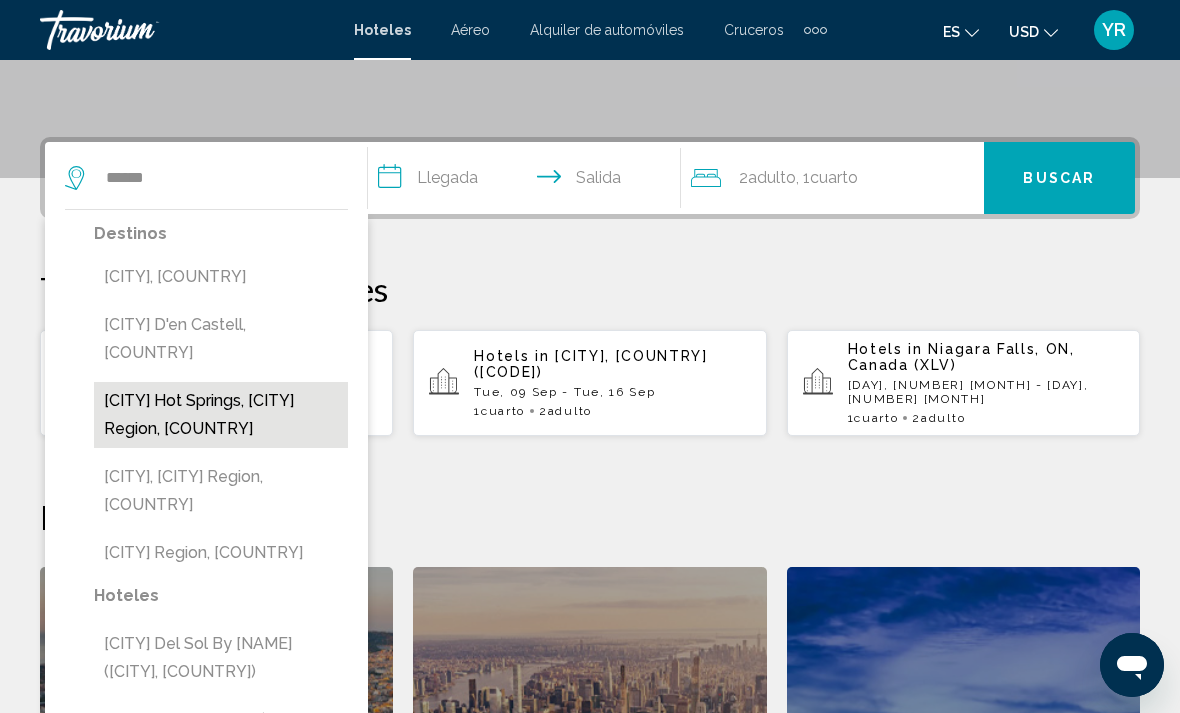 click on "[CITY] Hot Springs, [CITY] Region, [COUNTRY]" at bounding box center (221, 415) 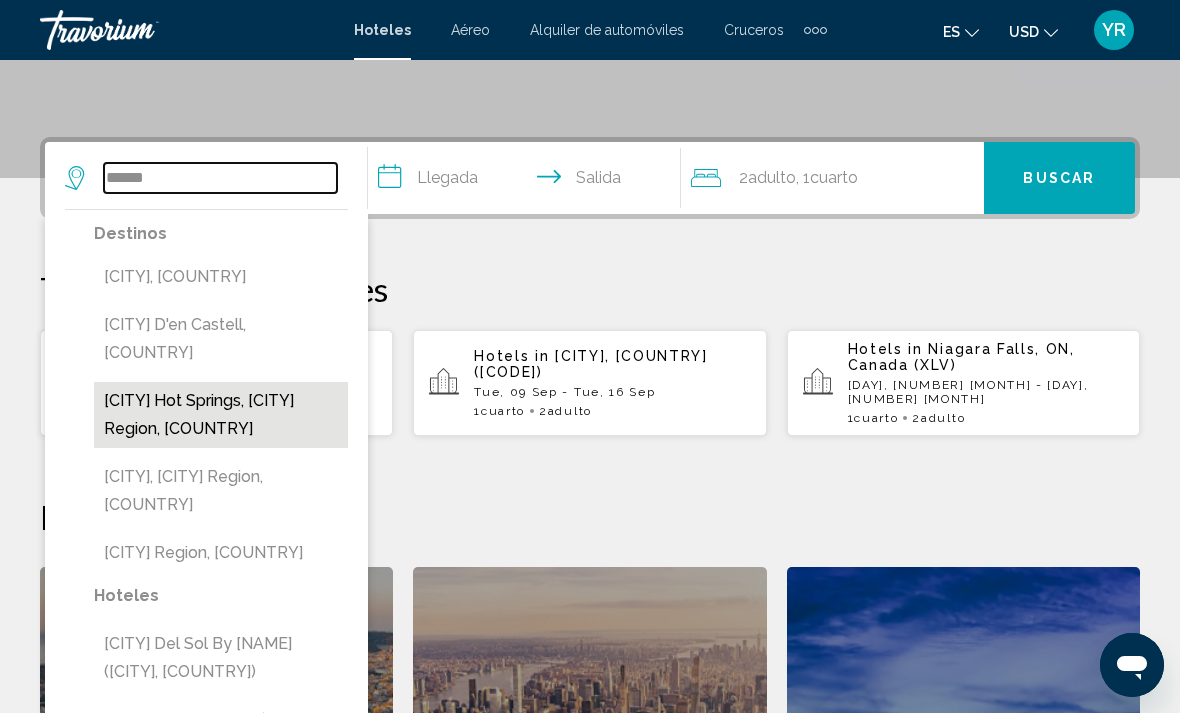 type on "**********" 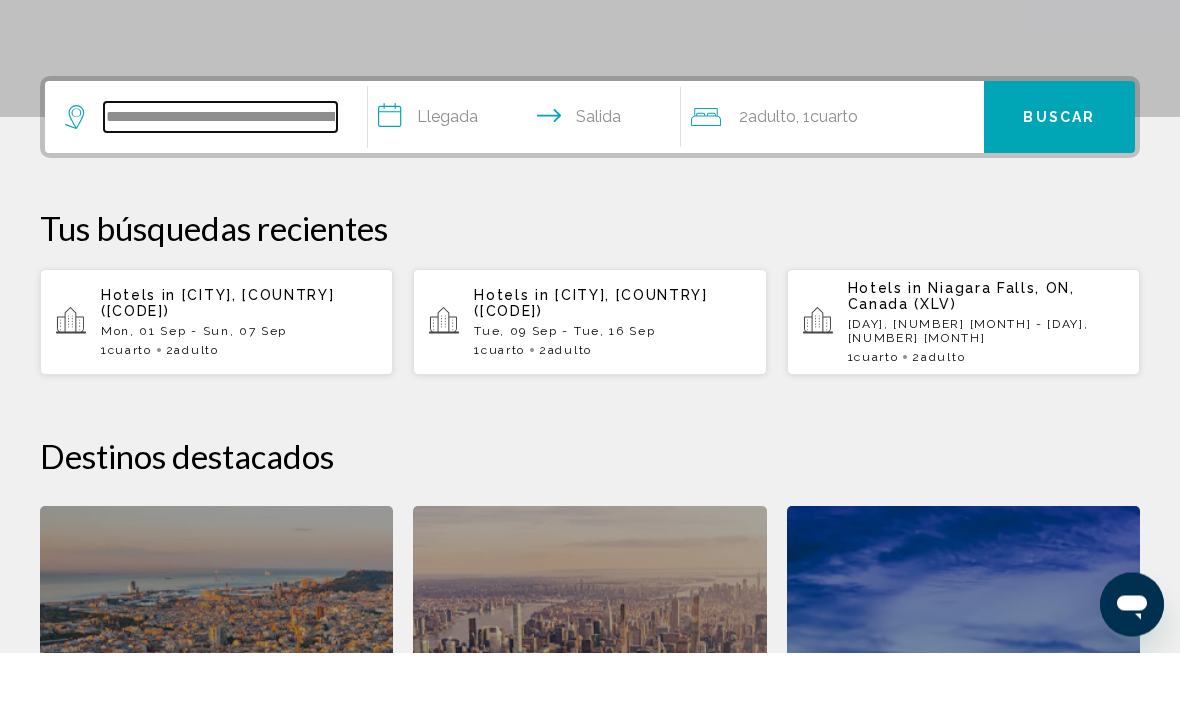 scroll, scrollTop: 425, scrollLeft: 0, axis: vertical 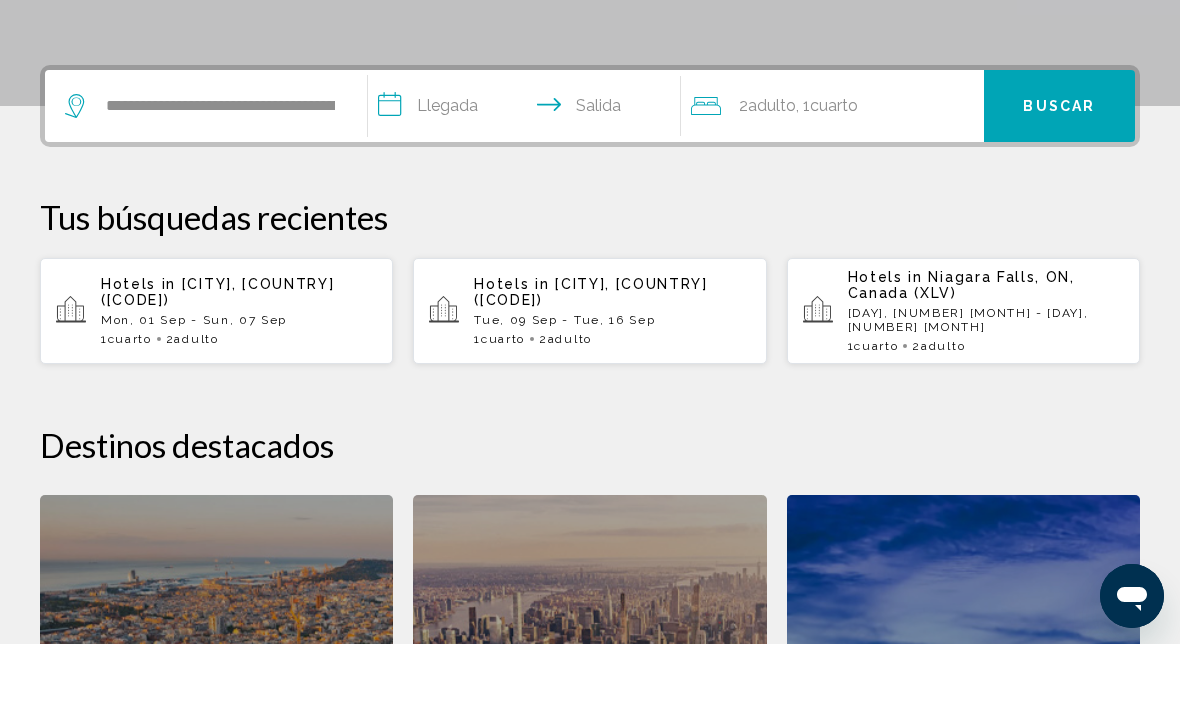 click on "**********" at bounding box center [528, 178] 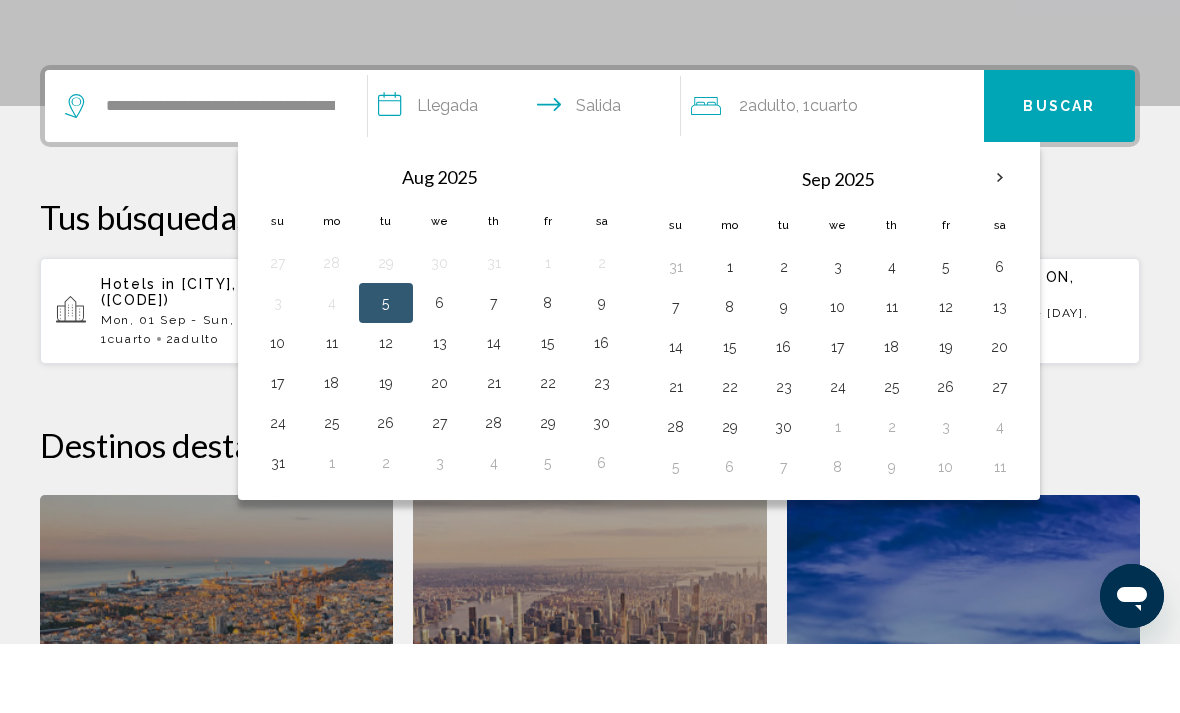 scroll, scrollTop: 494, scrollLeft: 0, axis: vertical 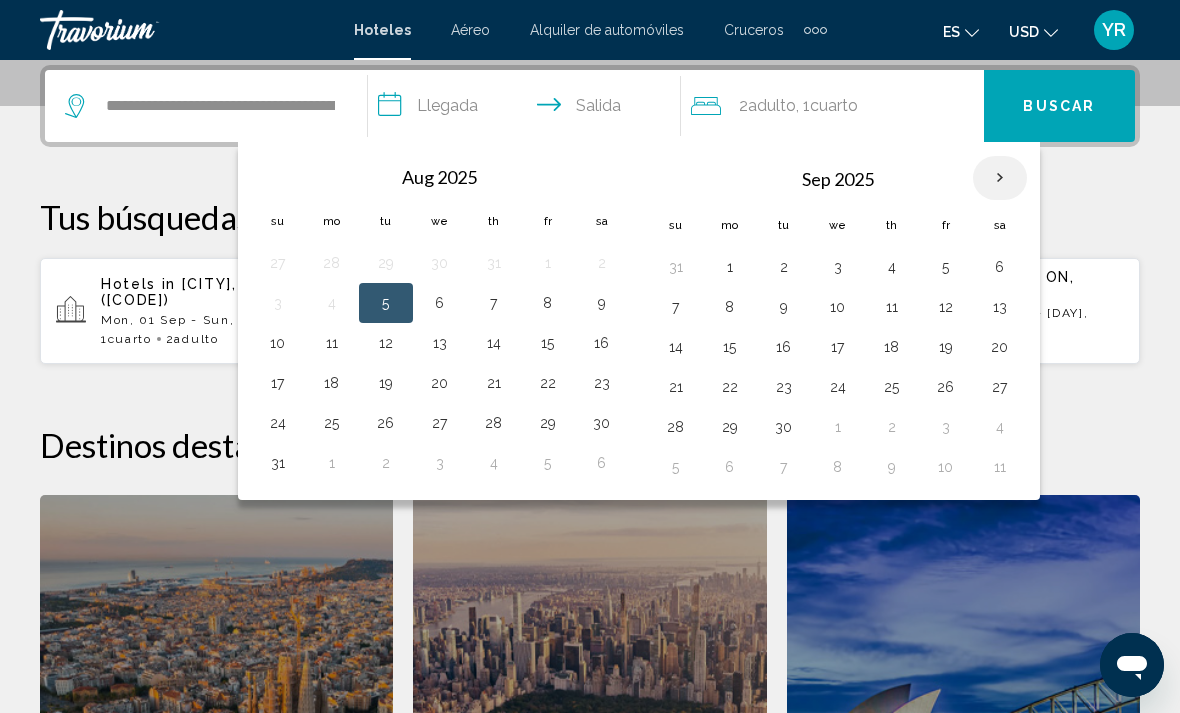 click at bounding box center [1000, 178] 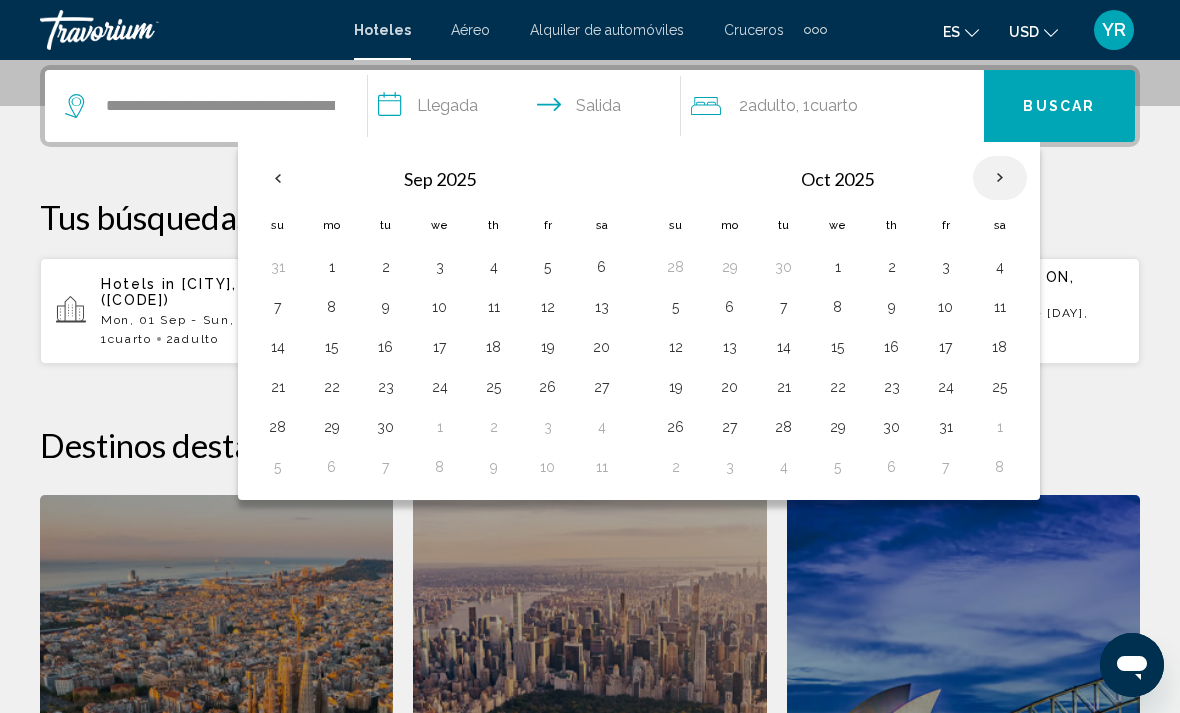 click at bounding box center (1000, 178) 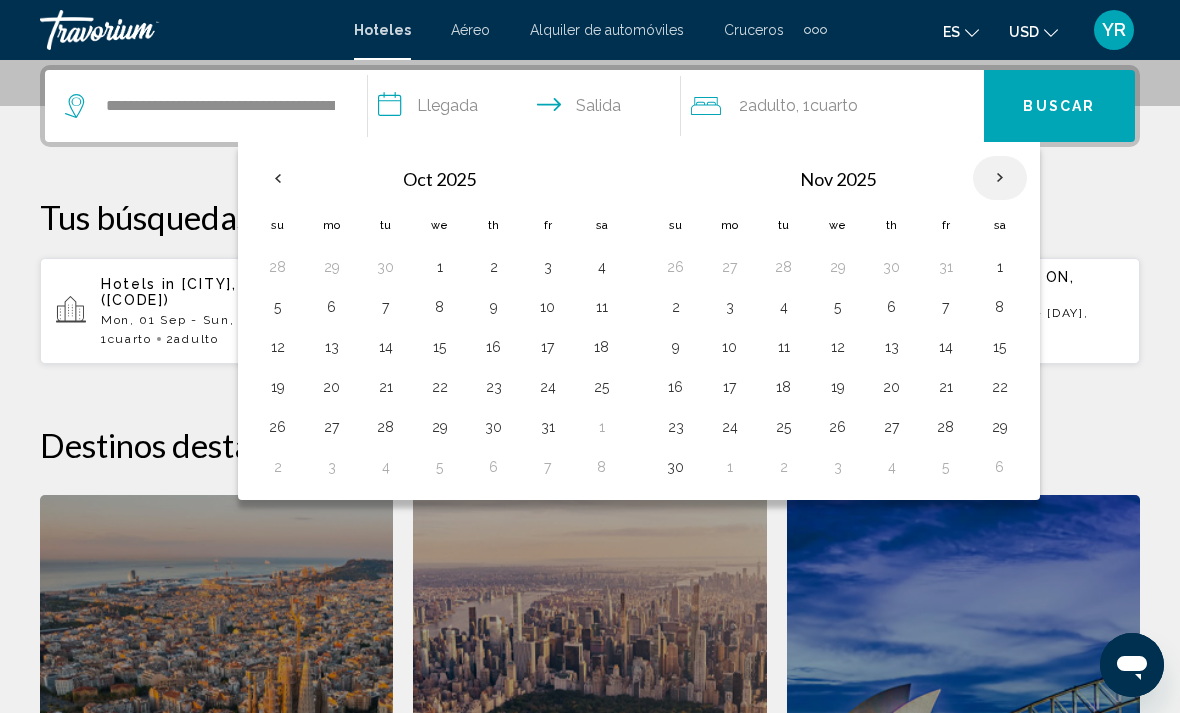 click at bounding box center [1000, 178] 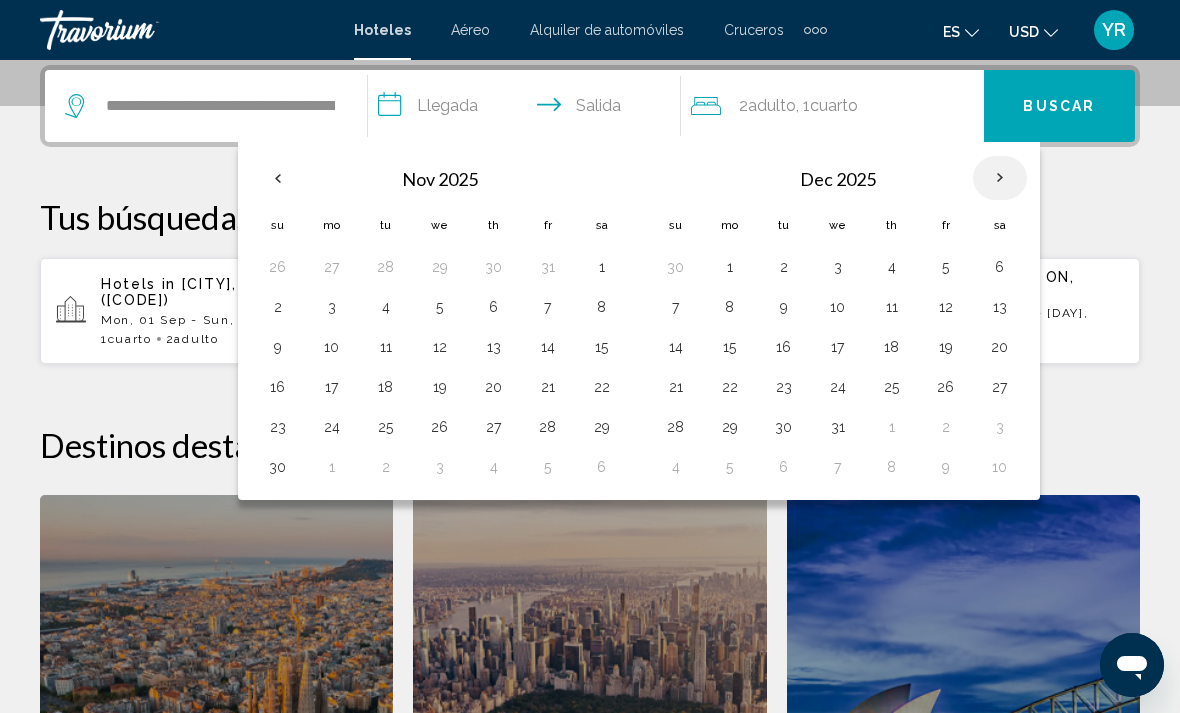 click at bounding box center (1000, 178) 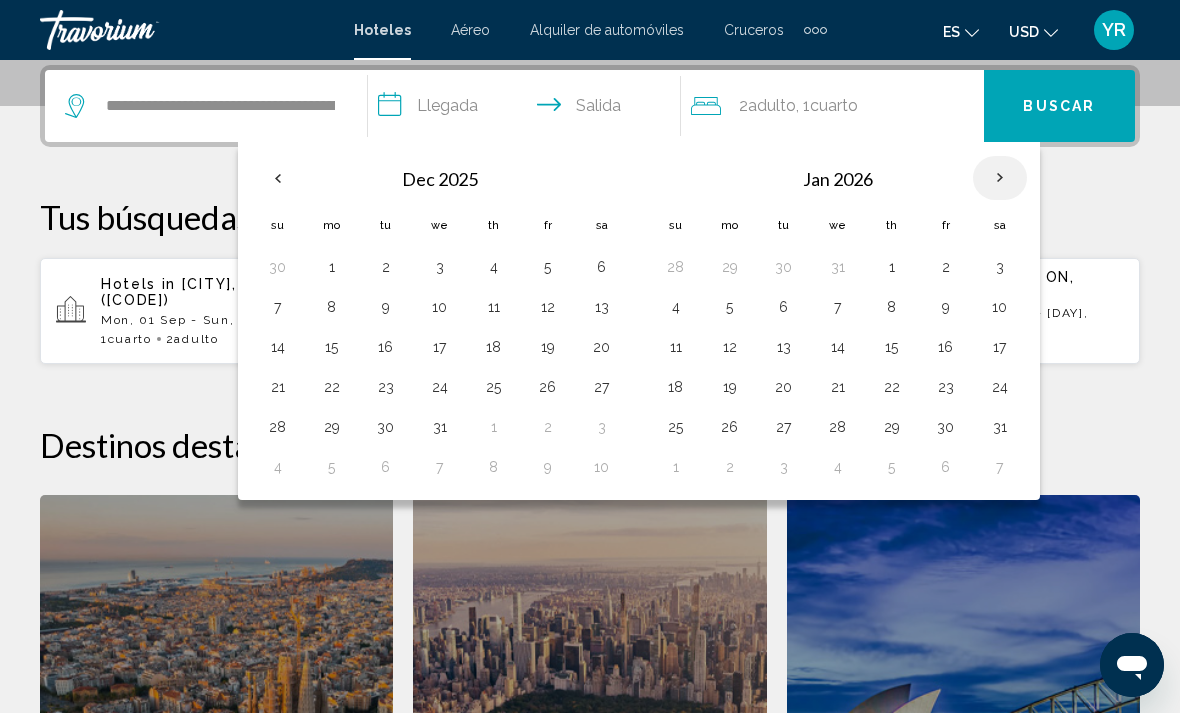 click at bounding box center [1000, 178] 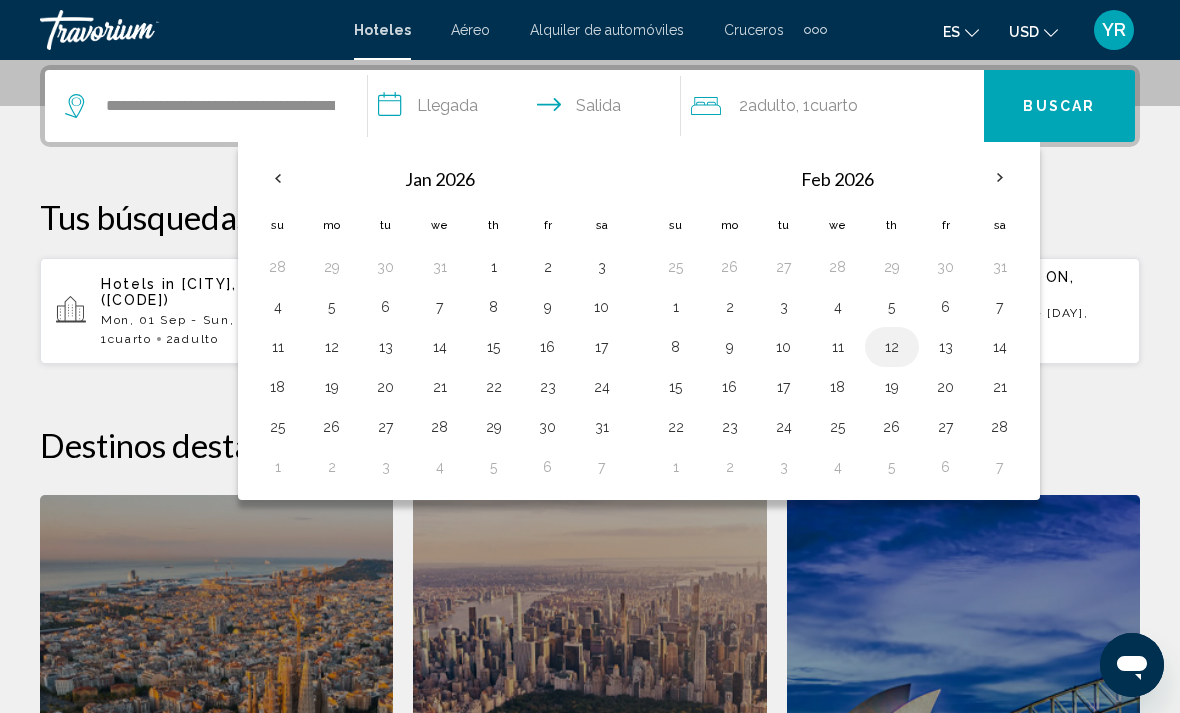 click on "12" at bounding box center [892, 347] 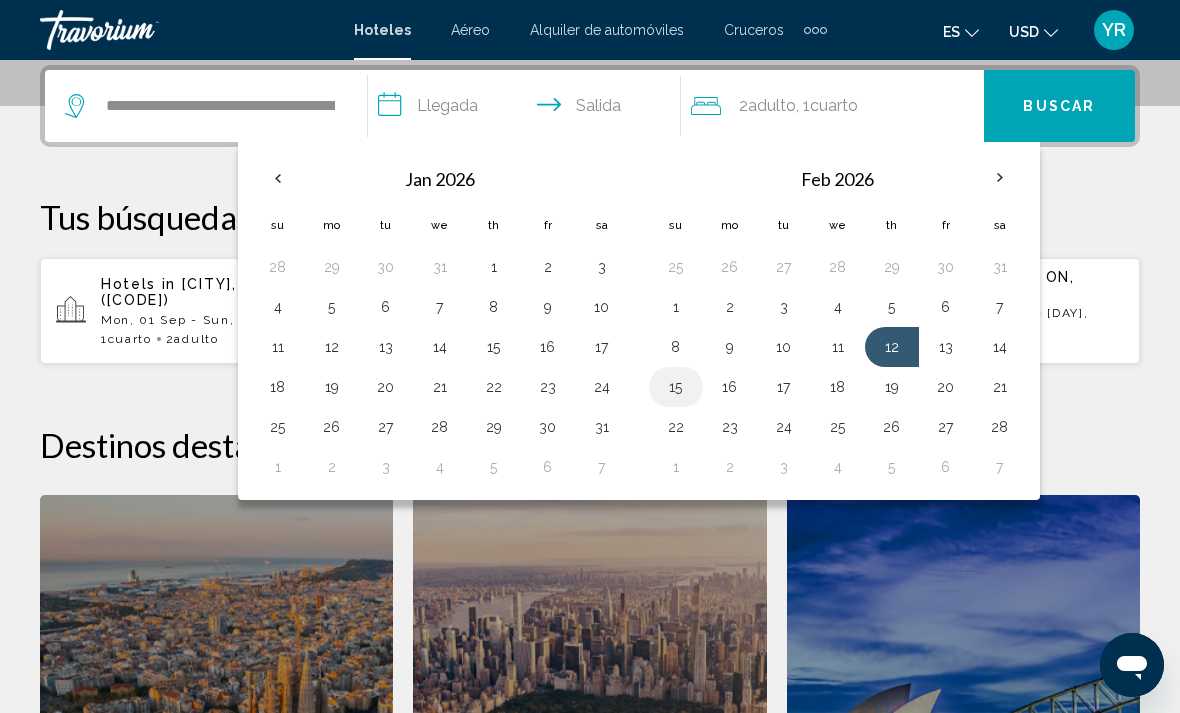 click on "15" at bounding box center [676, 387] 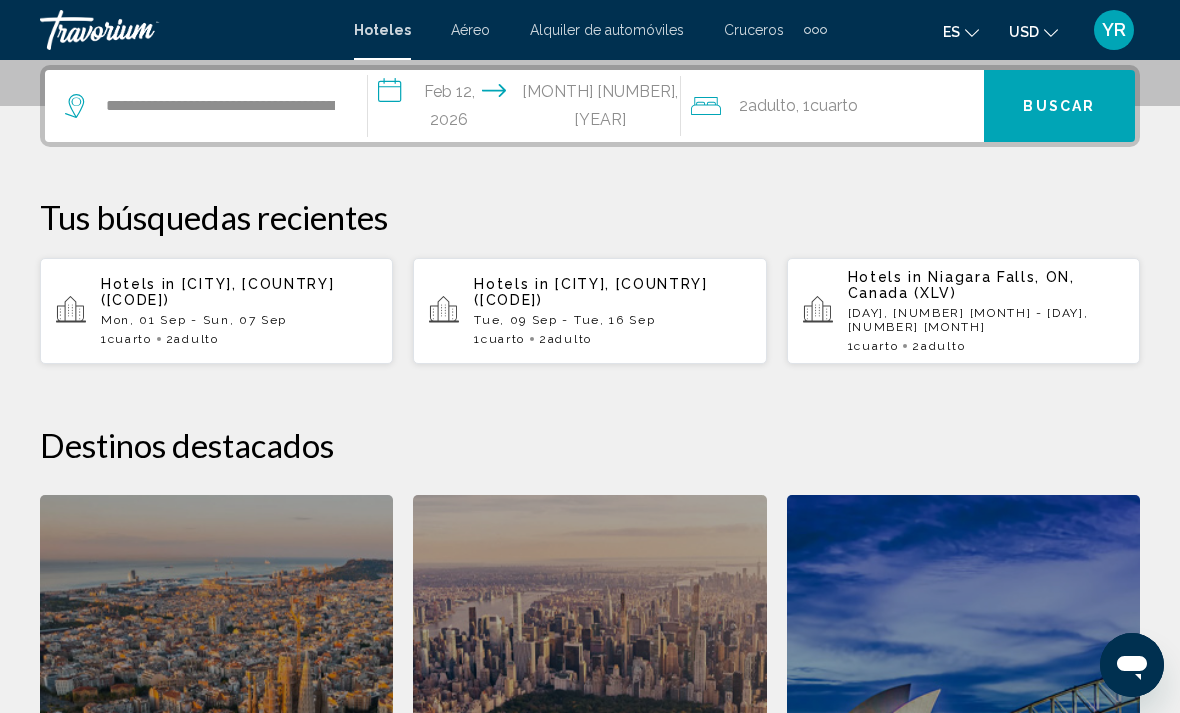 click on "Buscar" at bounding box center [1059, 106] 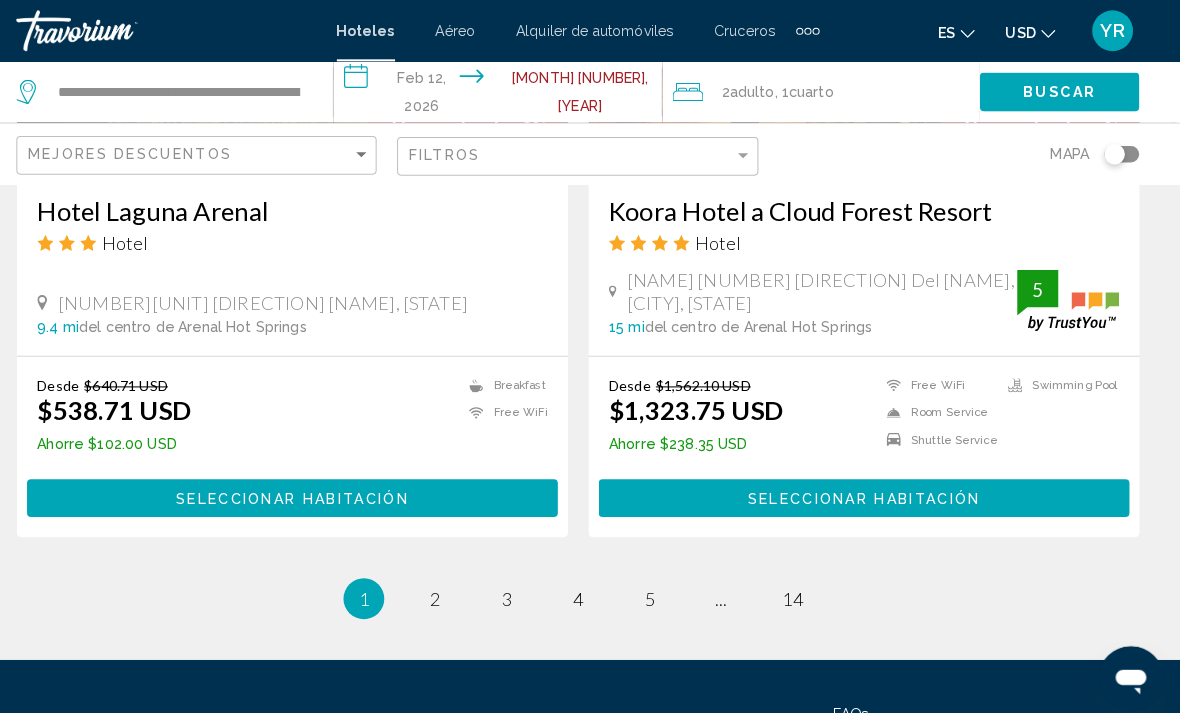 scroll, scrollTop: 4098, scrollLeft: 0, axis: vertical 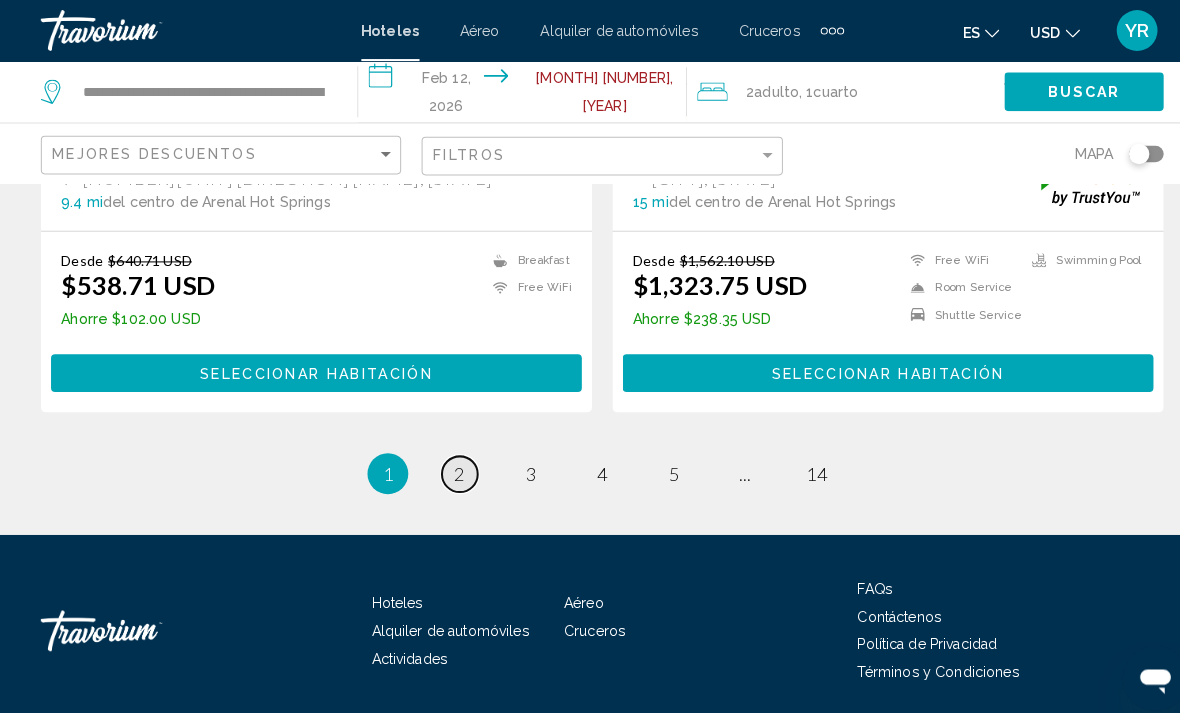 click on "page  2" at bounding box center [450, 464] 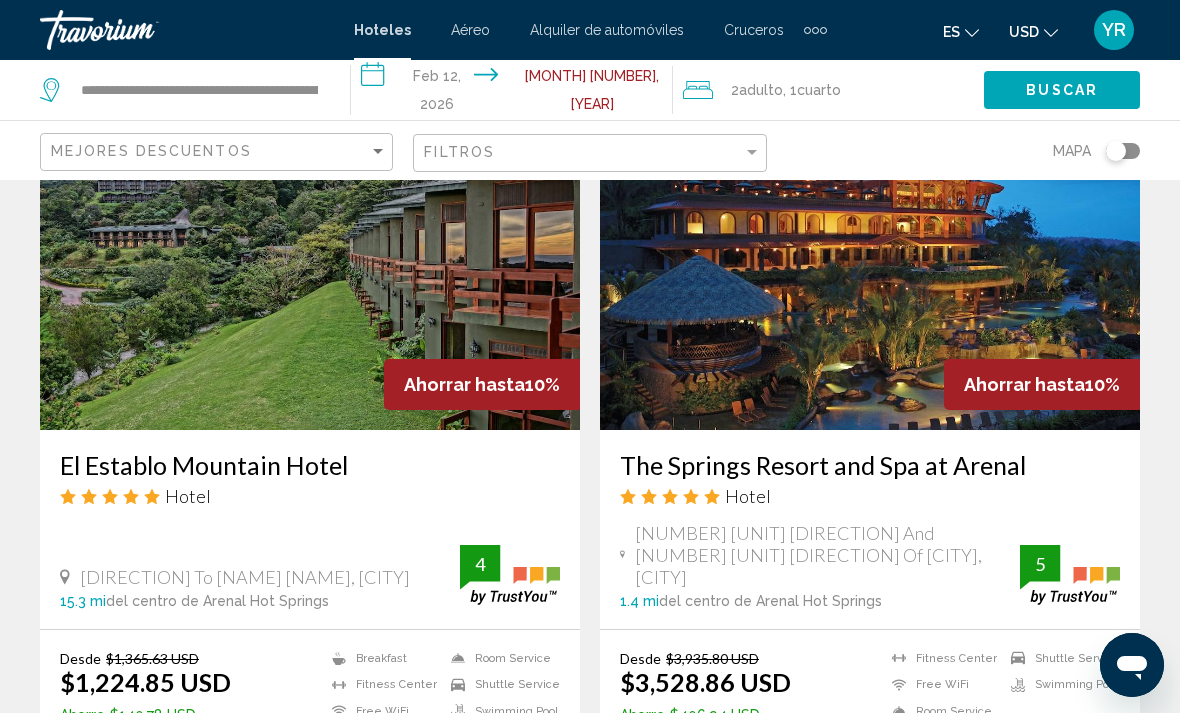 scroll, scrollTop: 3022, scrollLeft: 0, axis: vertical 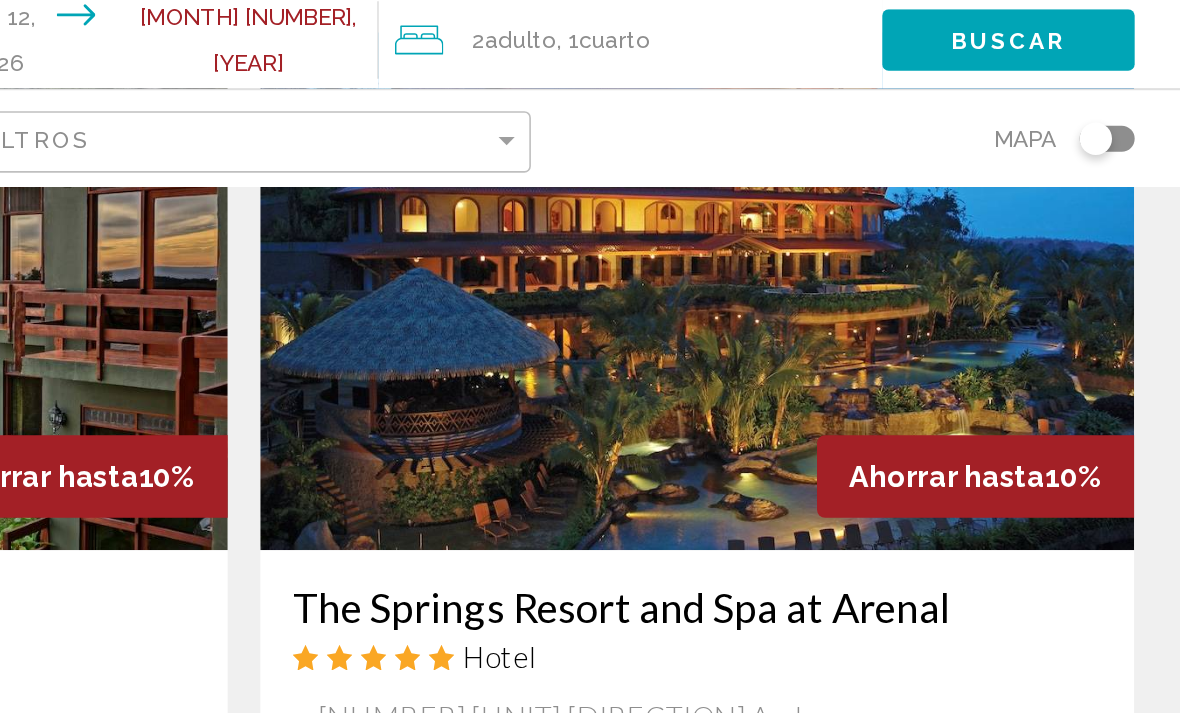 click at bounding box center (870, 245) 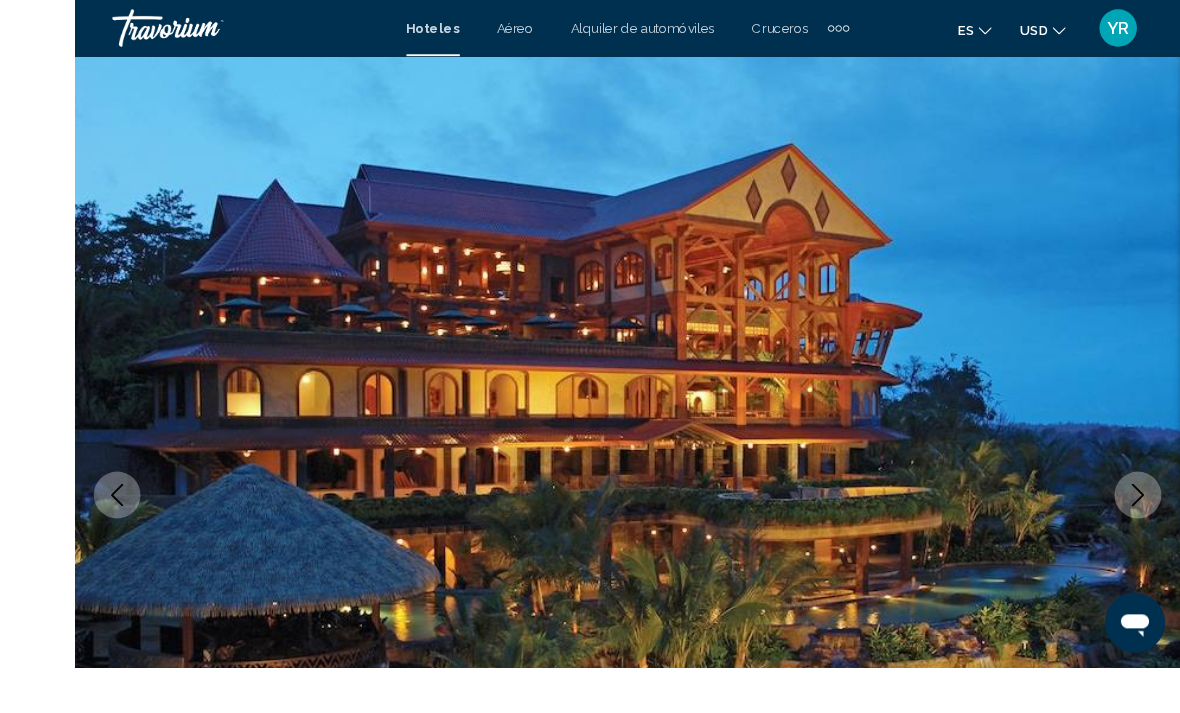 scroll, scrollTop: 65, scrollLeft: 0, axis: vertical 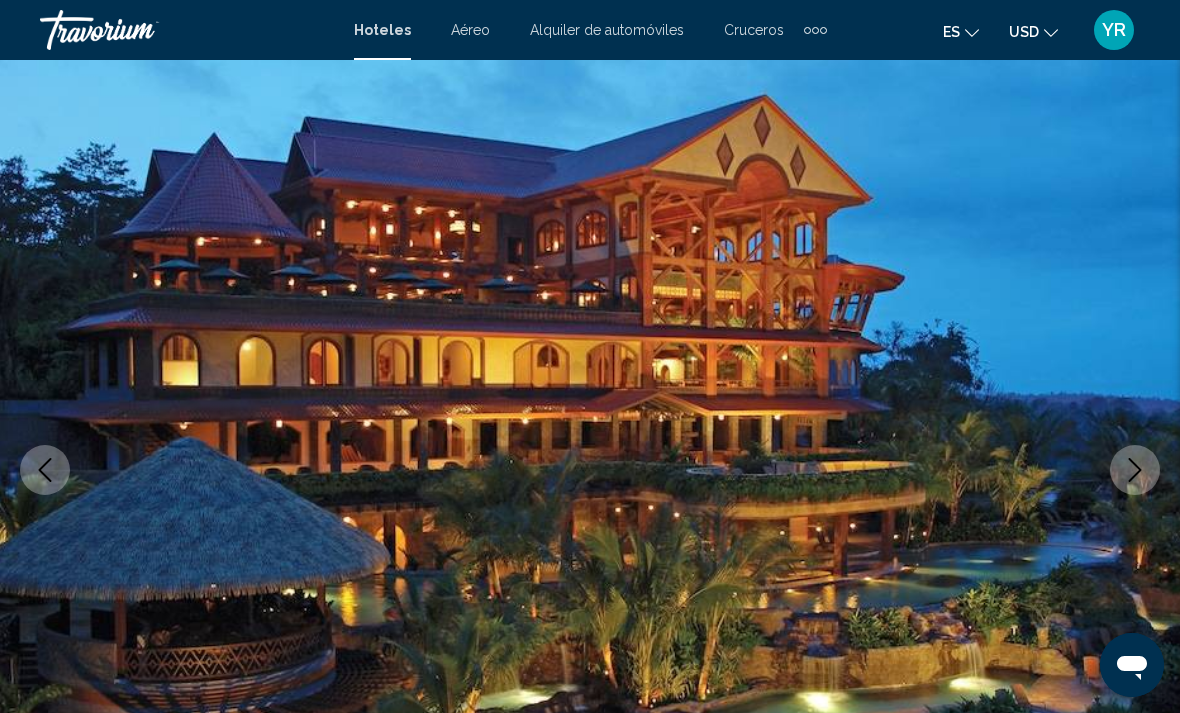 click at bounding box center (1135, 470) 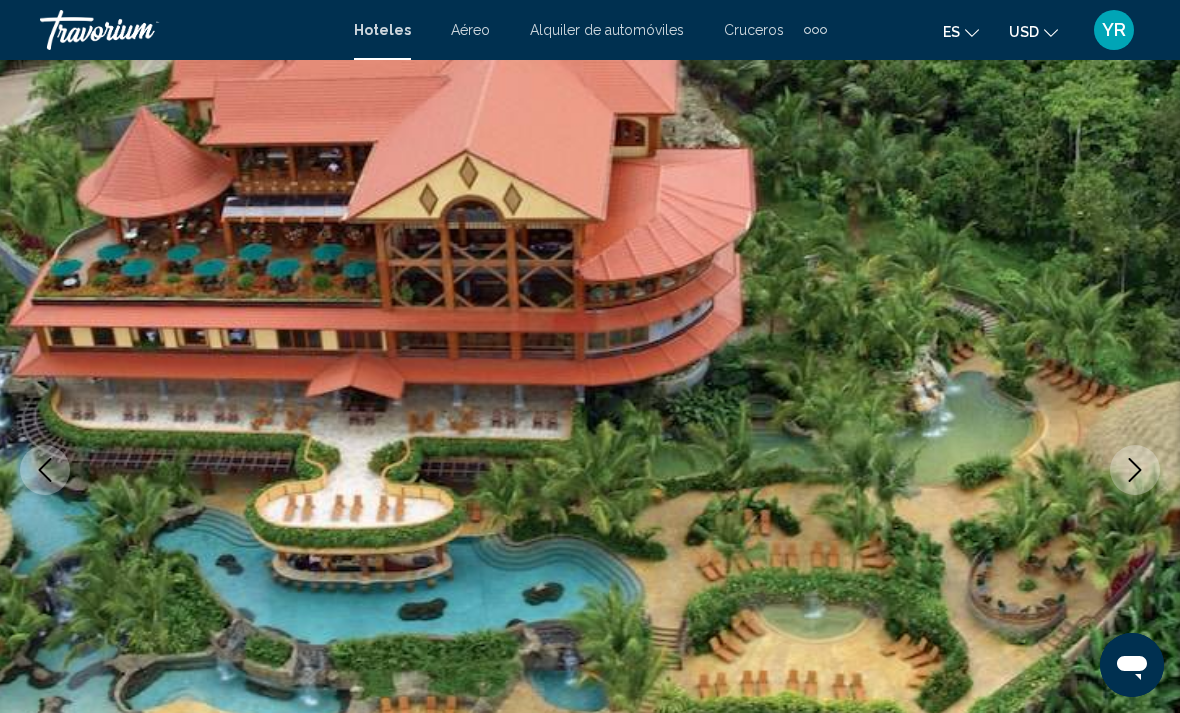 click at bounding box center (1135, 470) 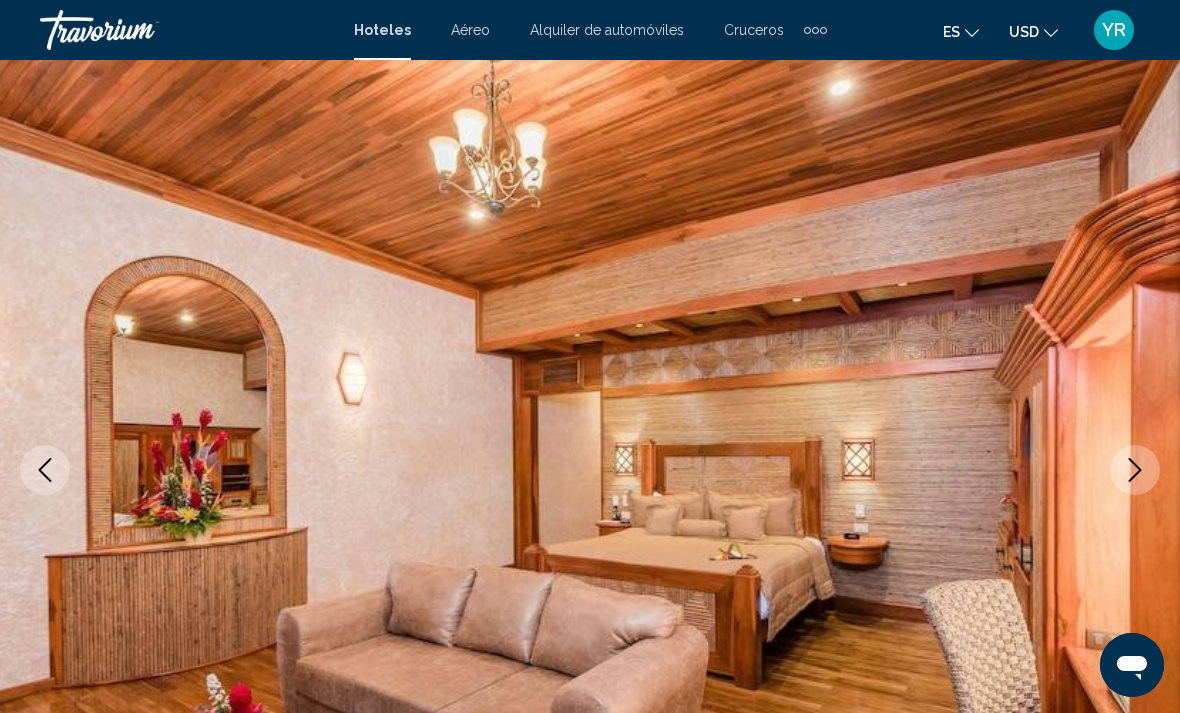 click at bounding box center (1135, 470) 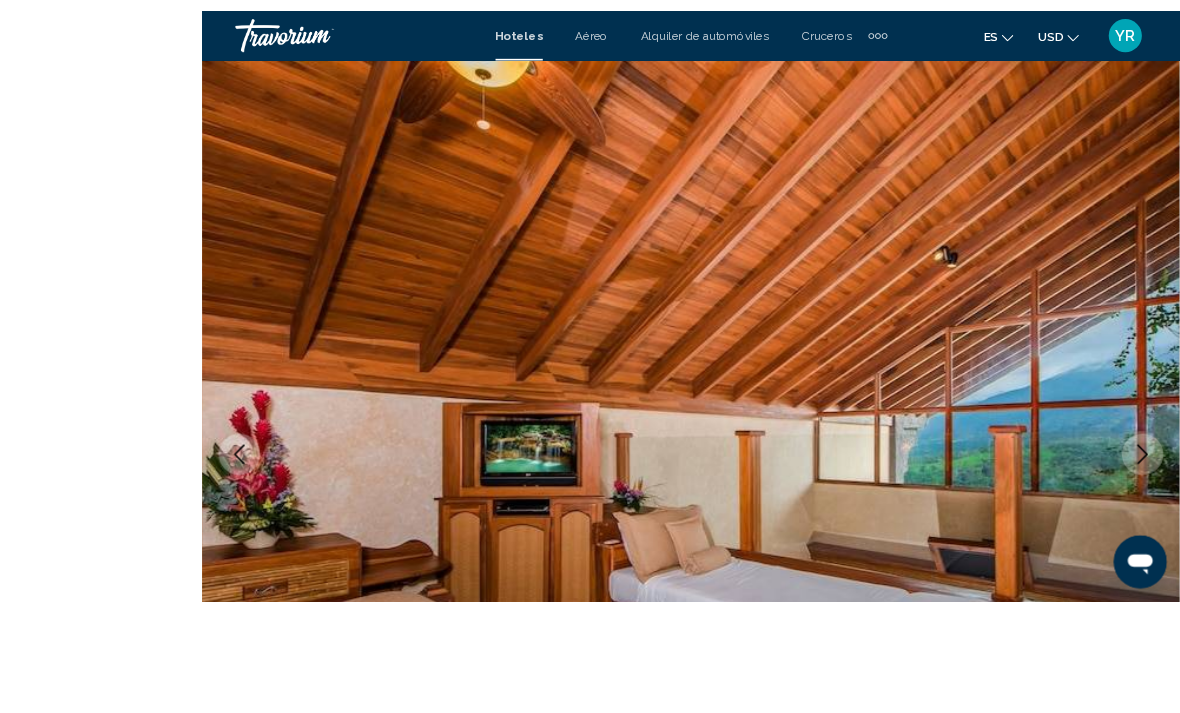 scroll, scrollTop: 108, scrollLeft: 0, axis: vertical 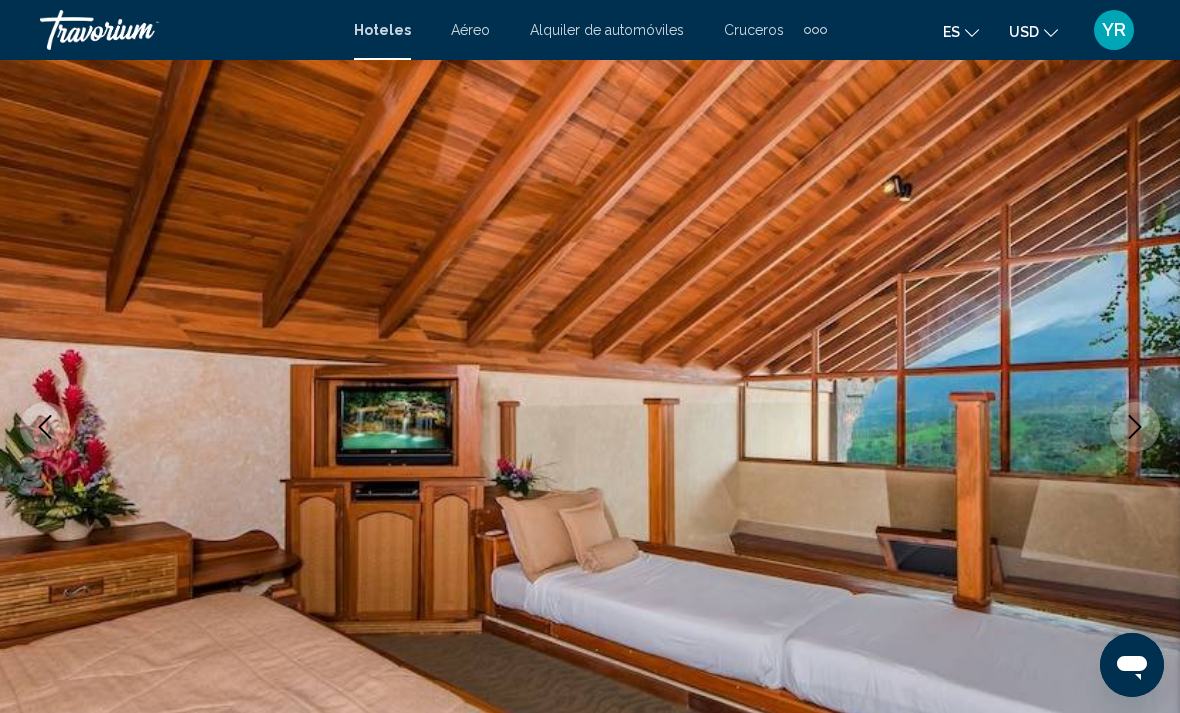 click 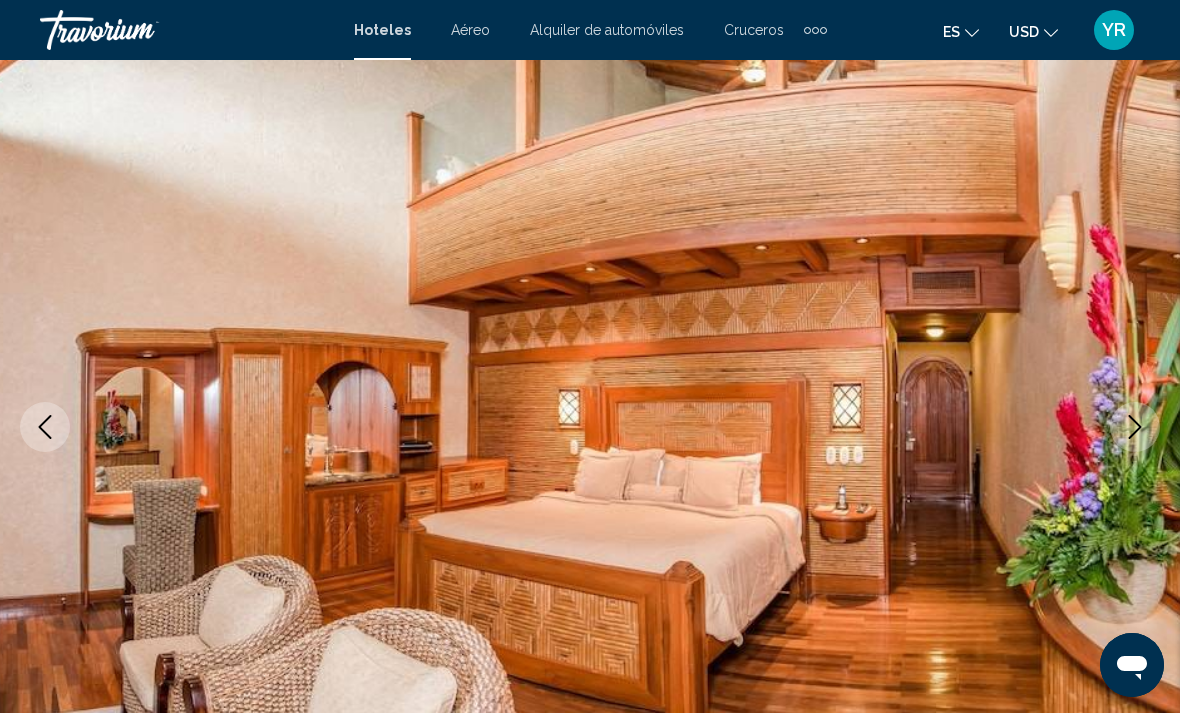 click at bounding box center (1135, 427) 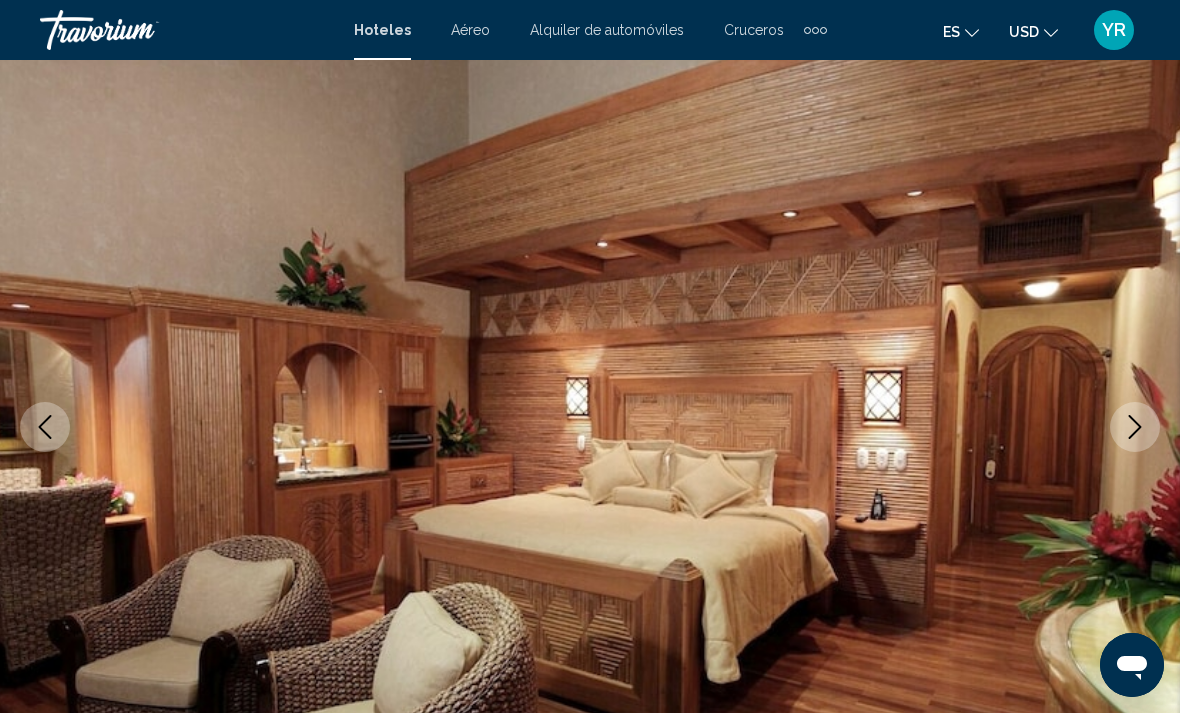 click 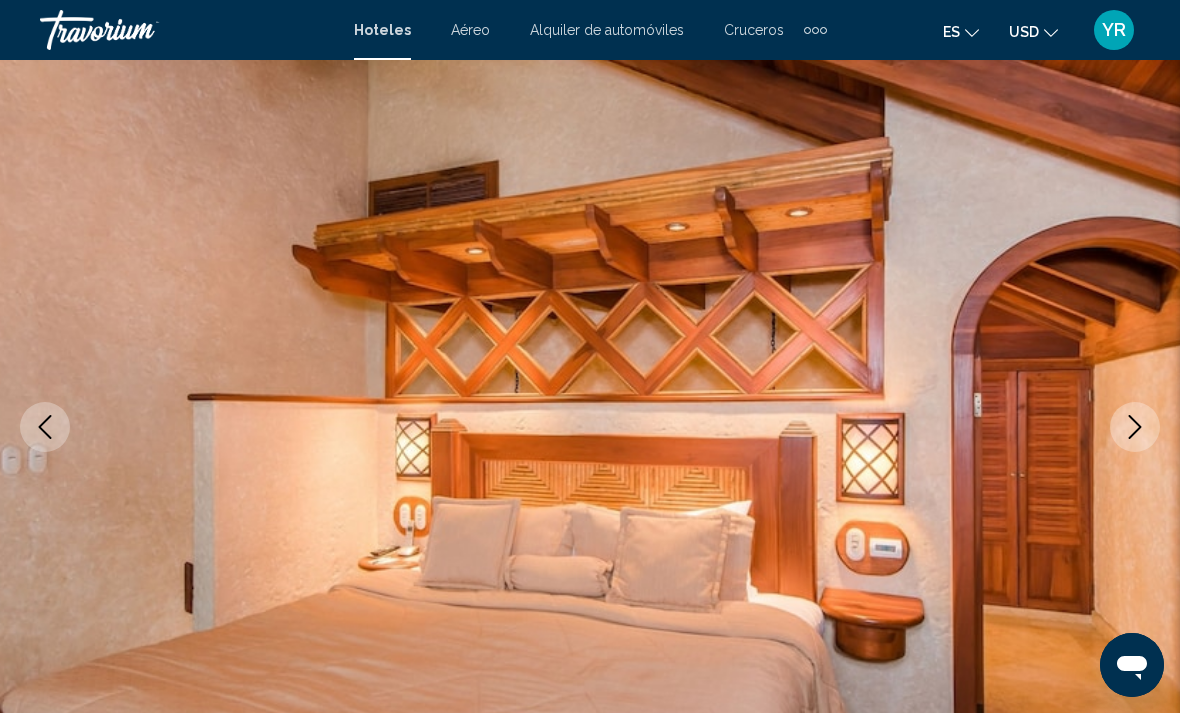click at bounding box center [590, 427] 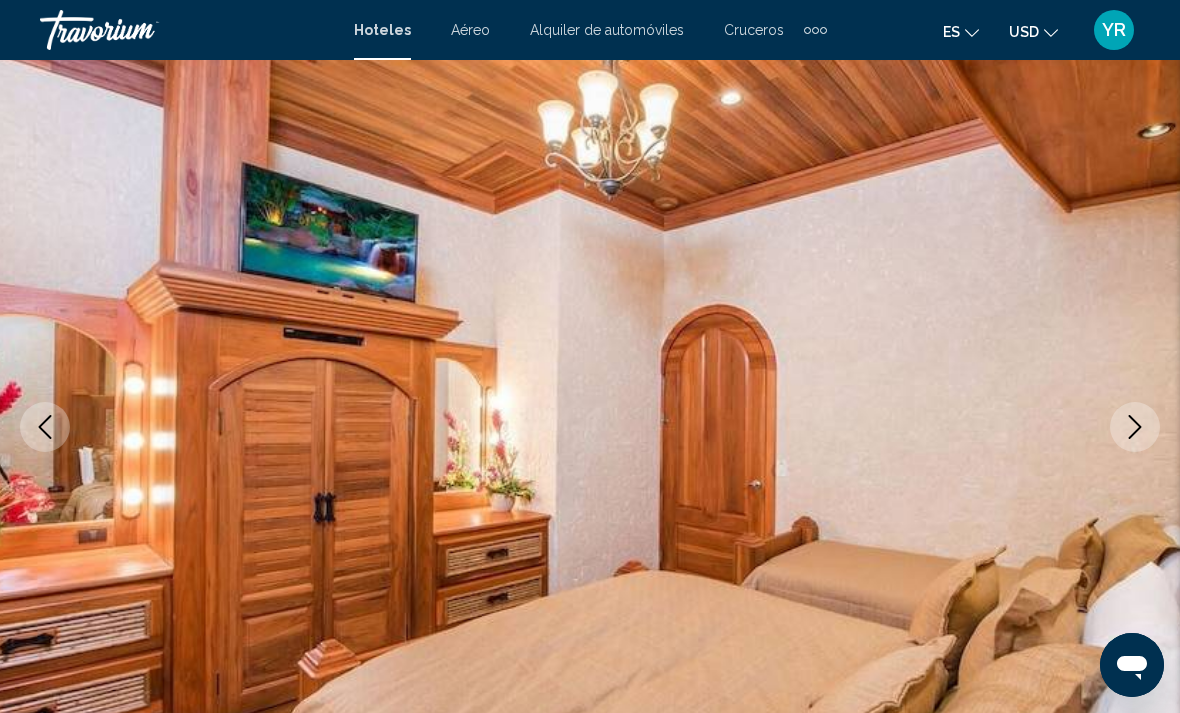 click at bounding box center [1135, 427] 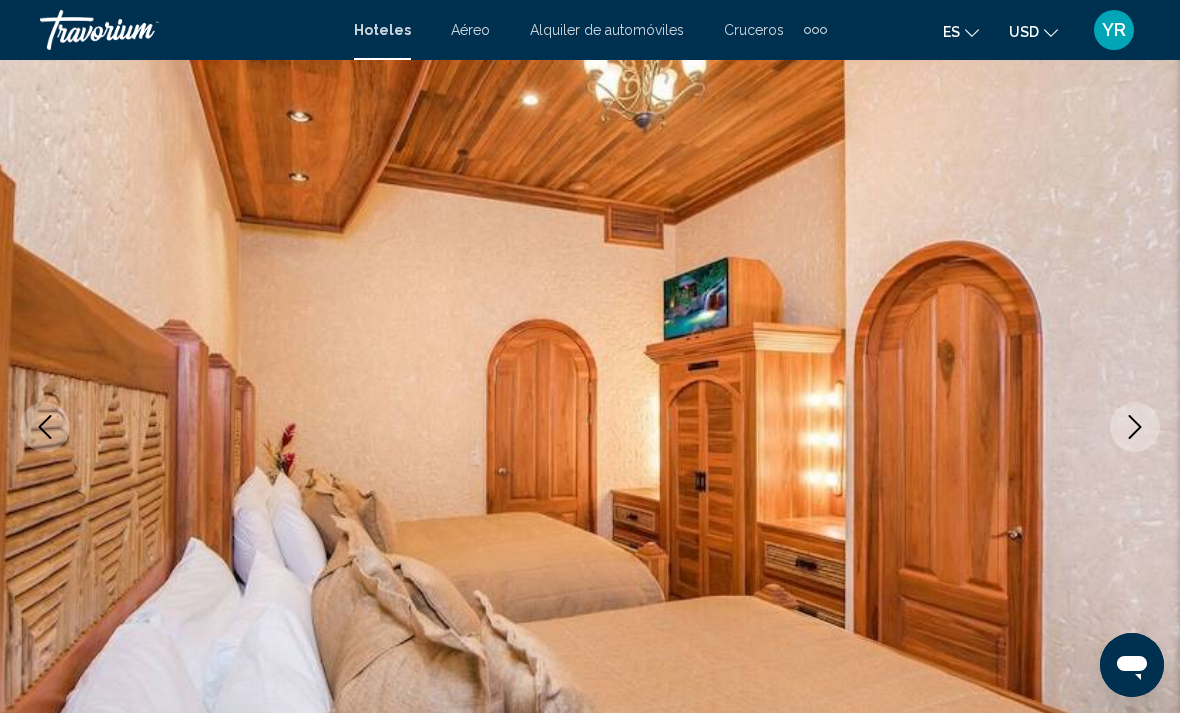 click 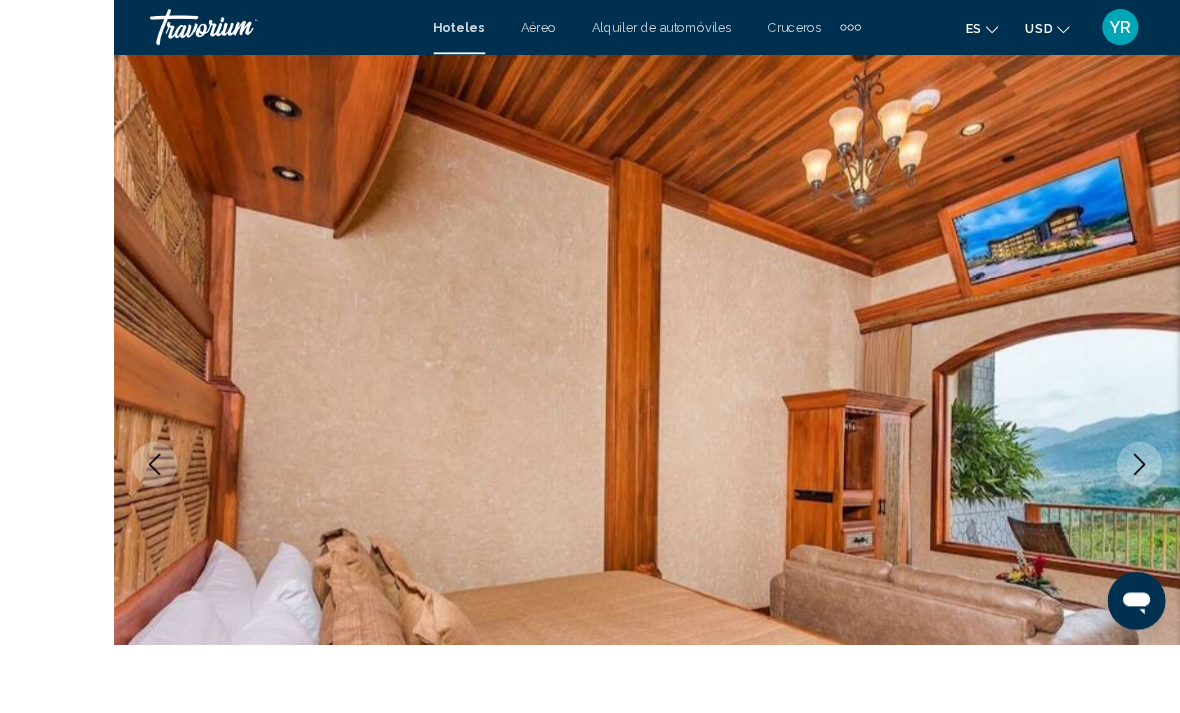 scroll, scrollTop: 102, scrollLeft: 0, axis: vertical 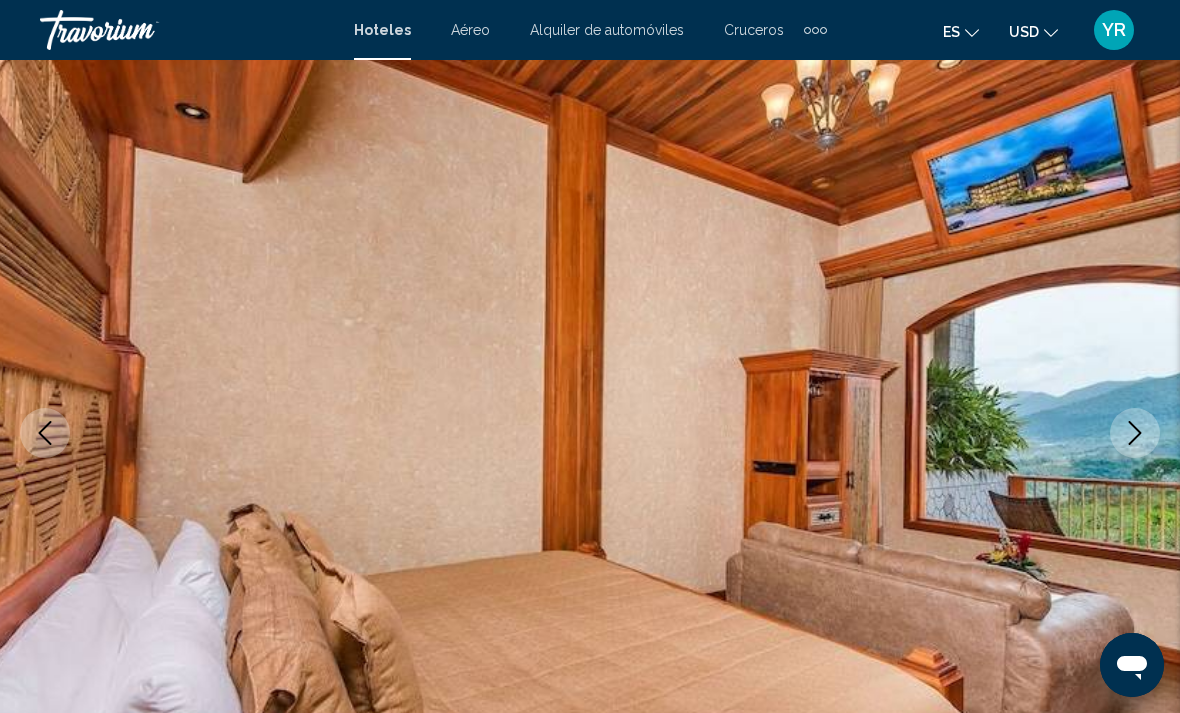 click 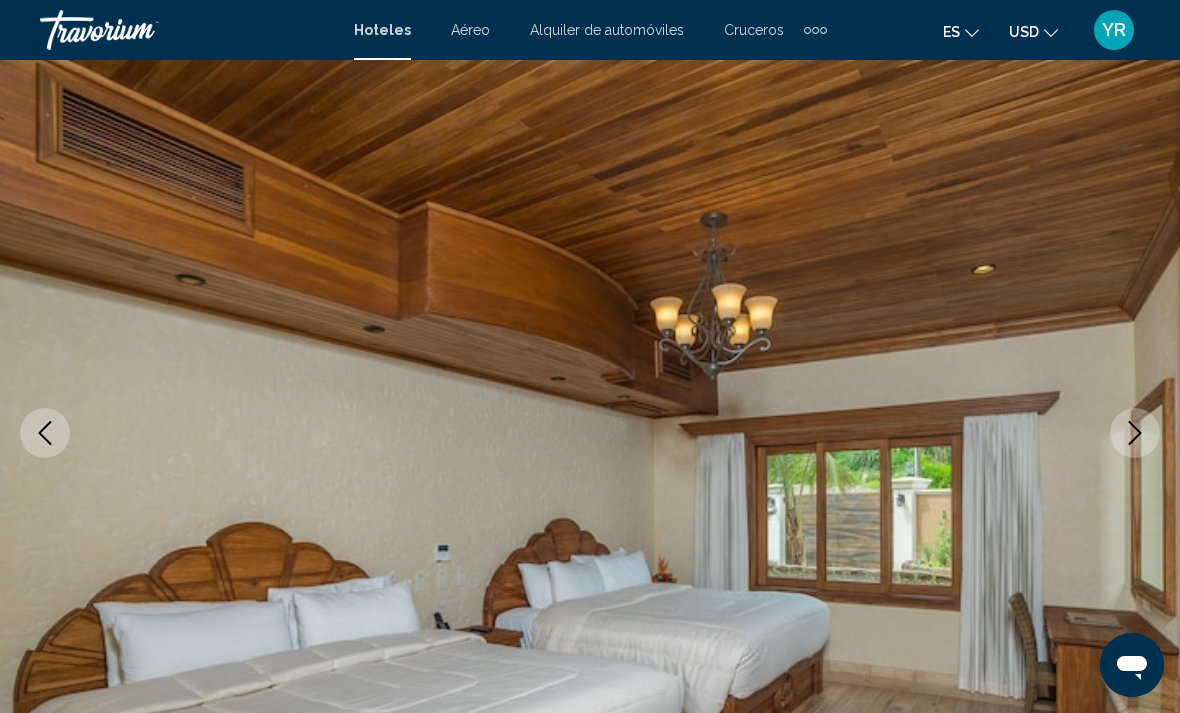 click 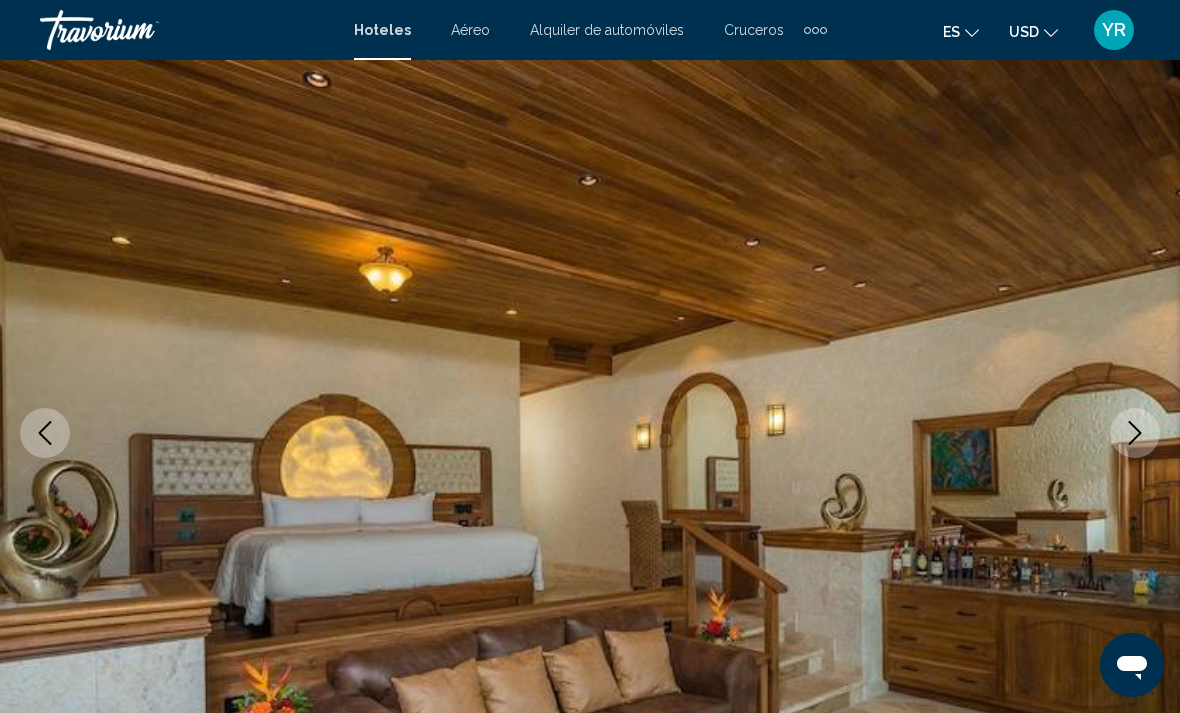 click 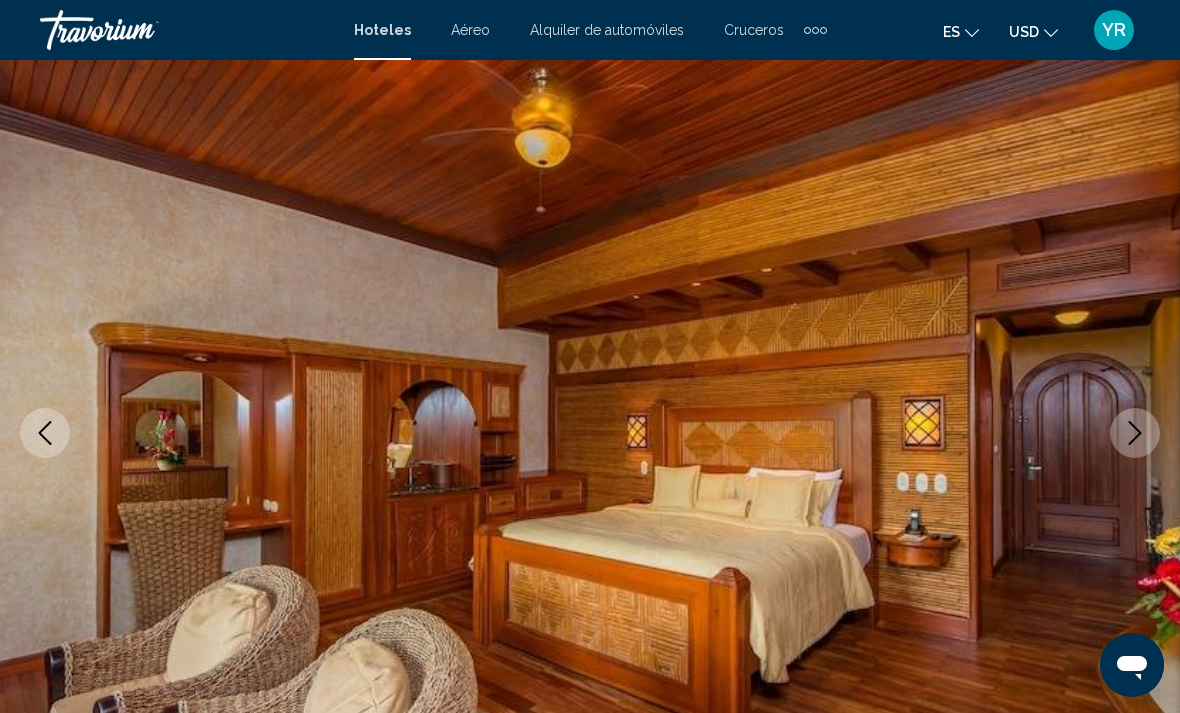 click at bounding box center [1135, 433] 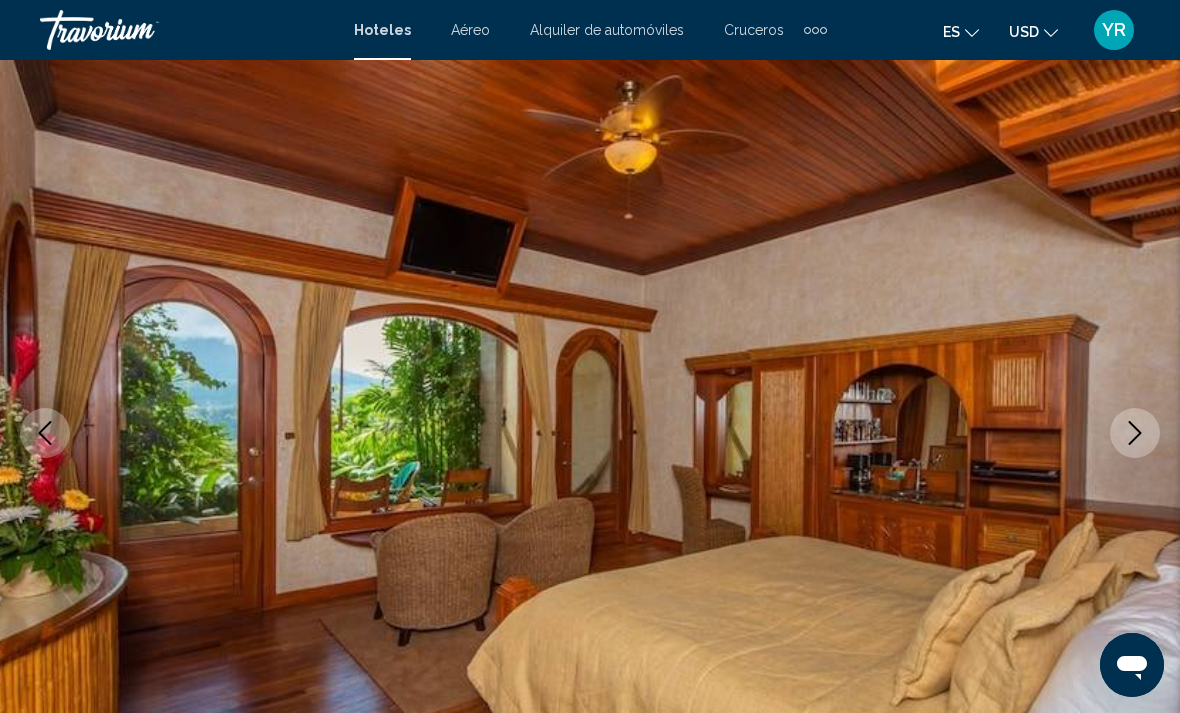click at bounding box center (1135, 433) 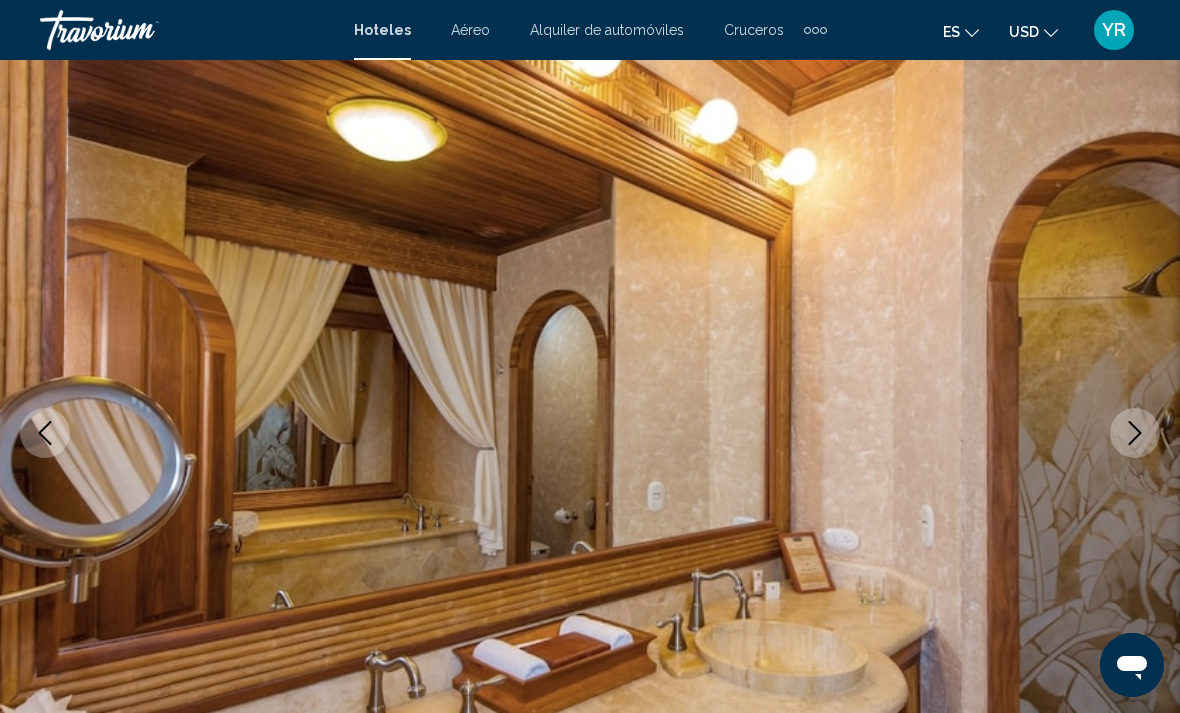 click at bounding box center [590, 433] 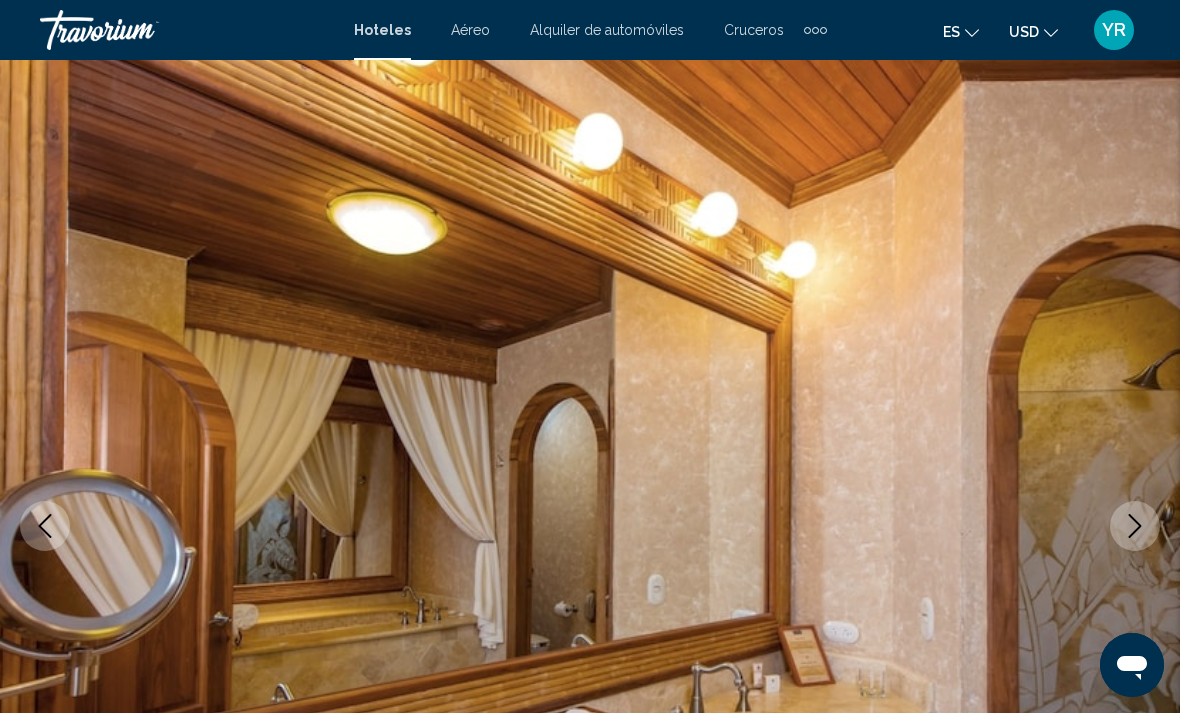 scroll, scrollTop: 0, scrollLeft: 0, axis: both 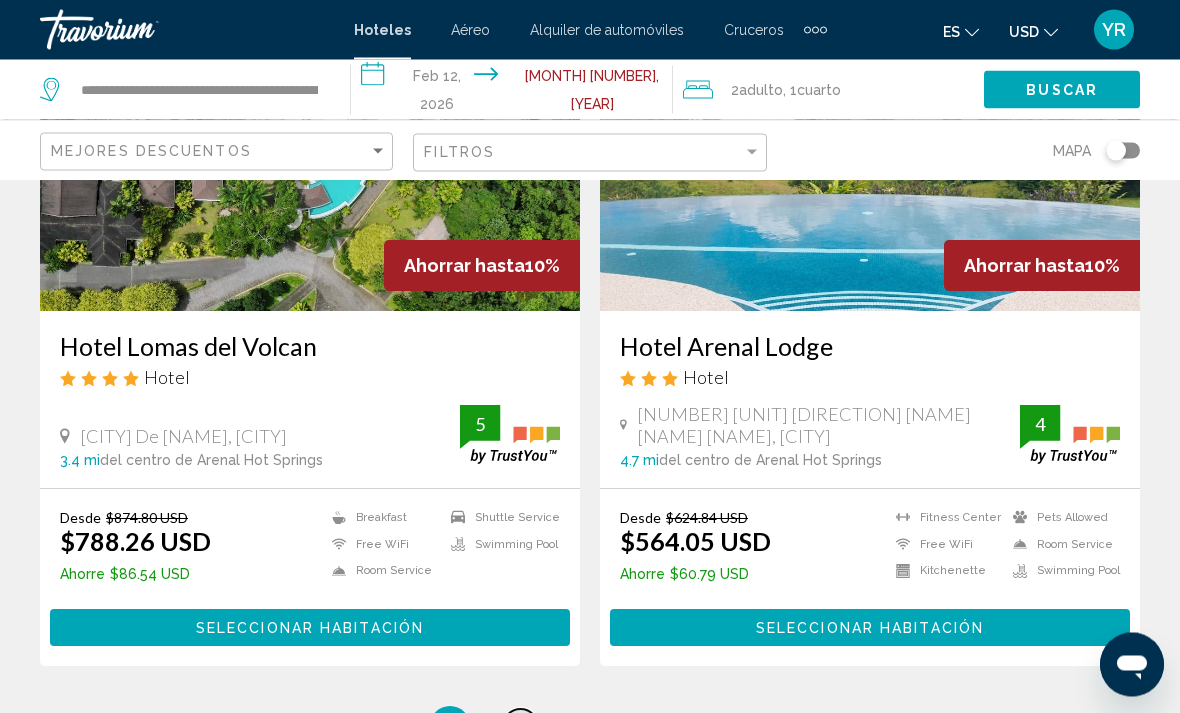 click on "3" at bounding box center [520, 727] 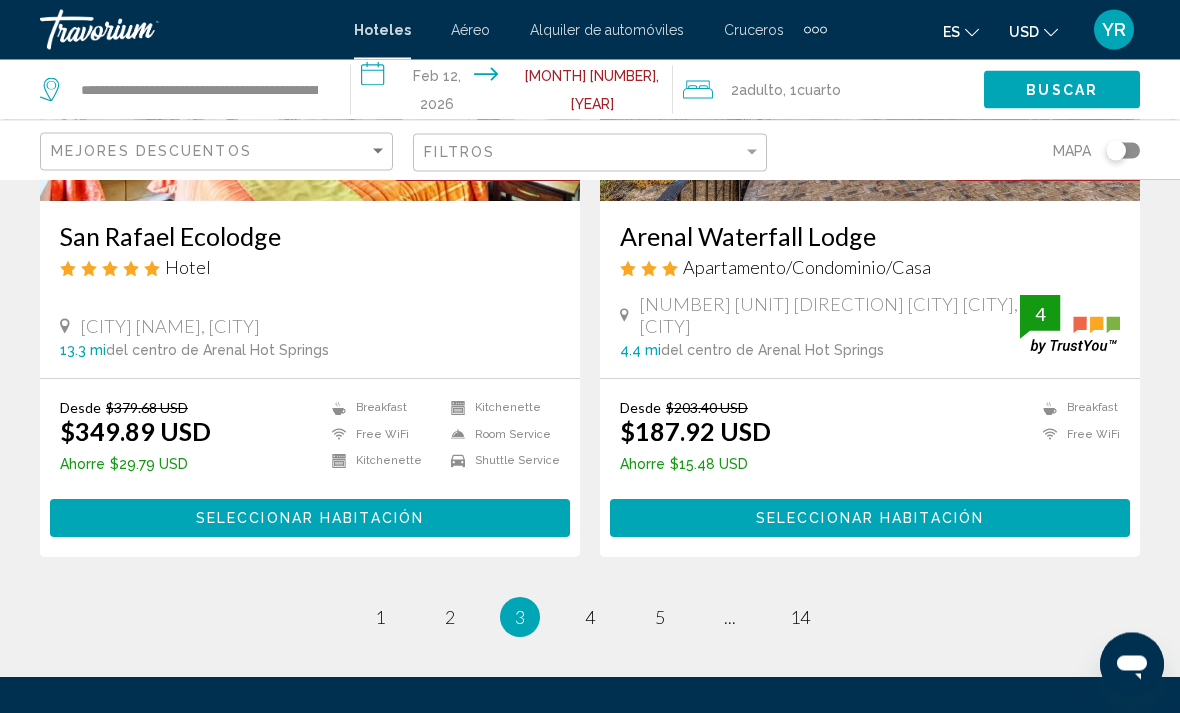 scroll, scrollTop: 4089, scrollLeft: 0, axis: vertical 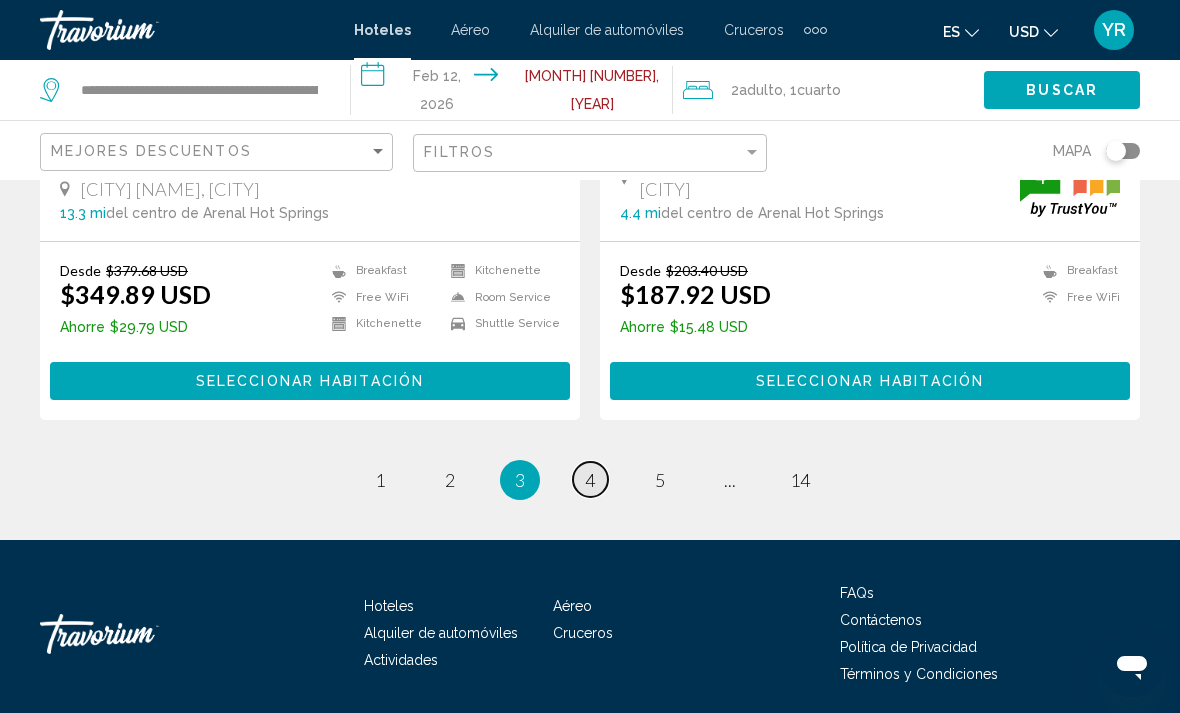 click on "page  4" at bounding box center [590, 479] 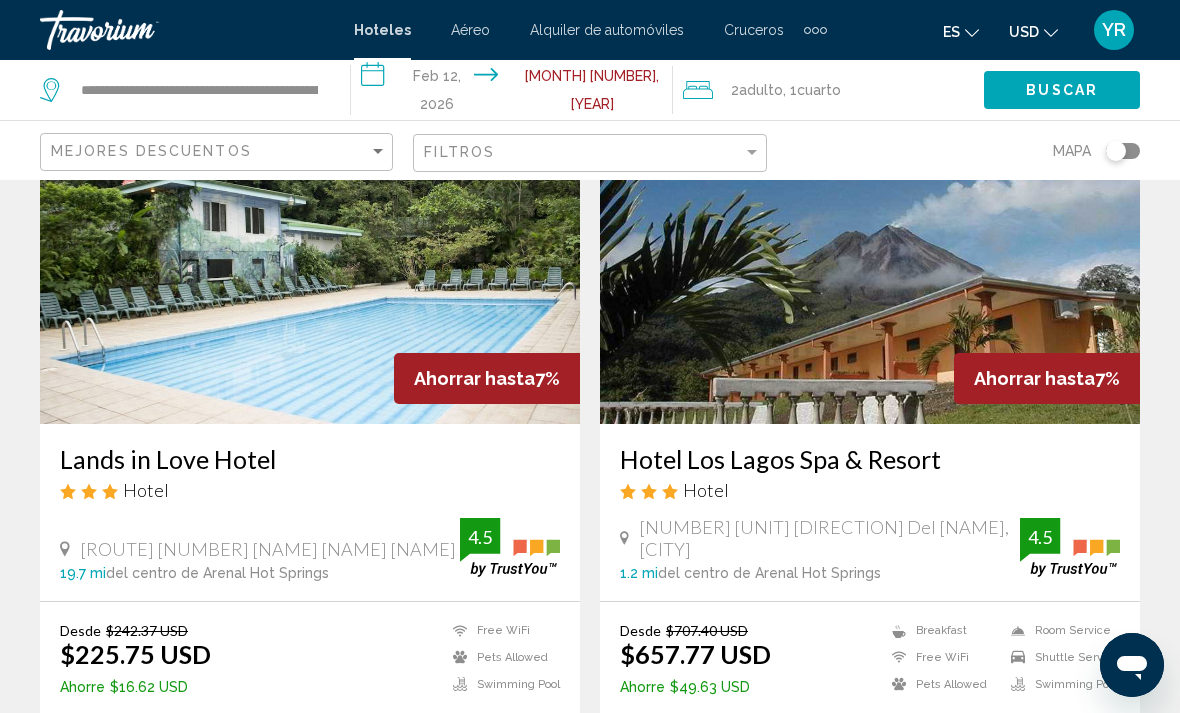 scroll, scrollTop: 0, scrollLeft: 0, axis: both 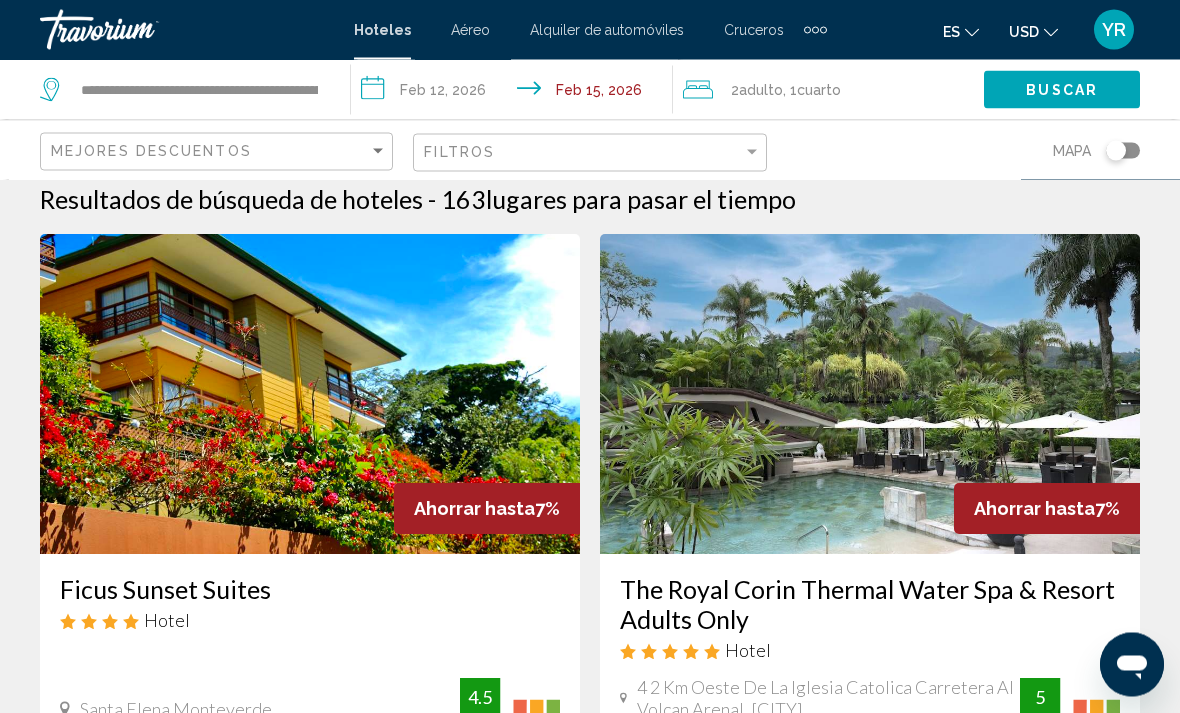 click on "**********" at bounding box center [515, 93] 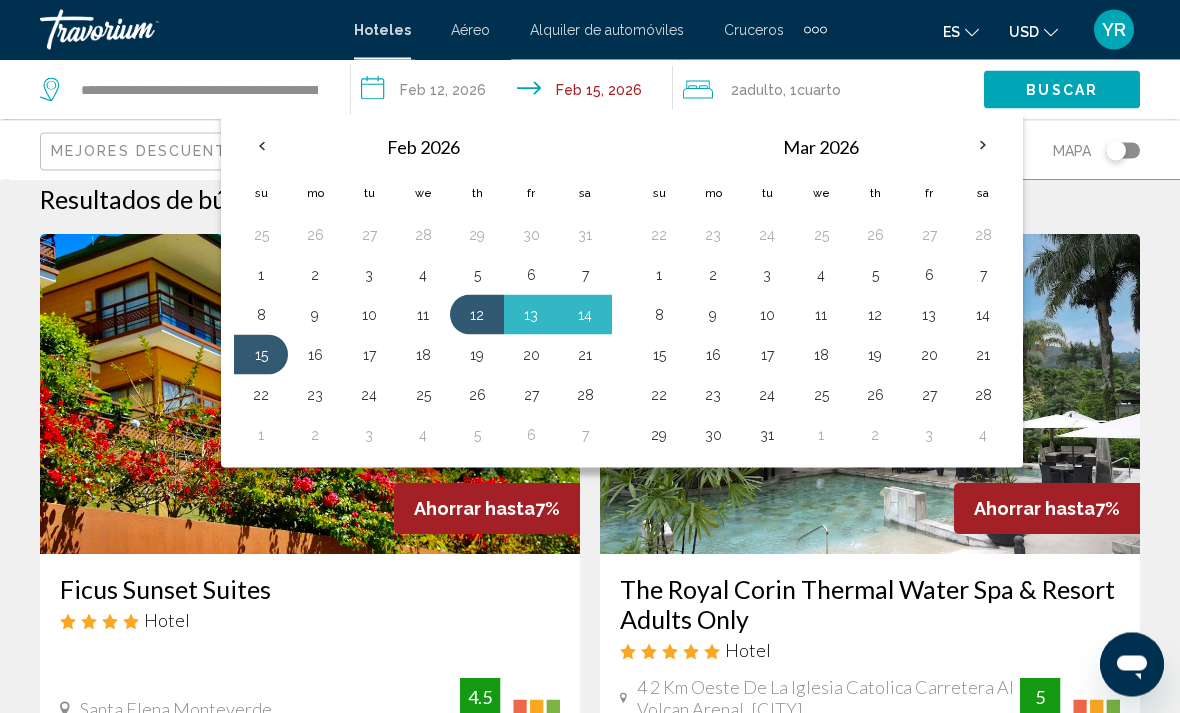 scroll, scrollTop: 16, scrollLeft: 0, axis: vertical 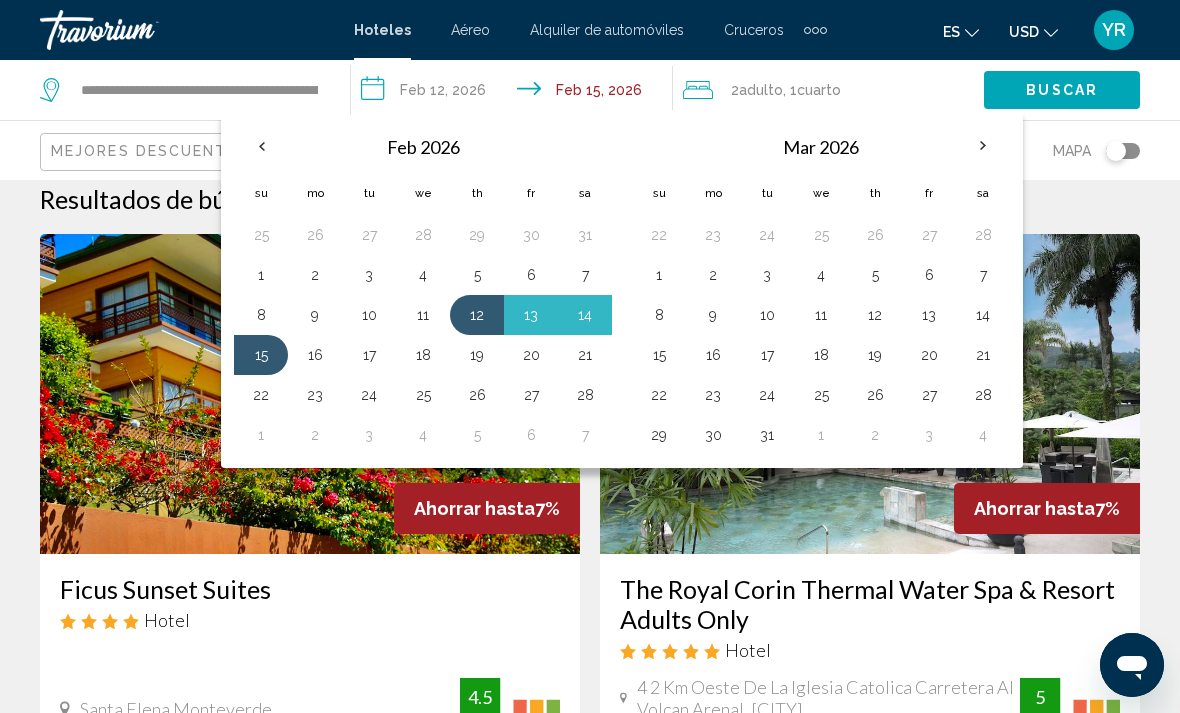 click on "13" at bounding box center [531, 315] 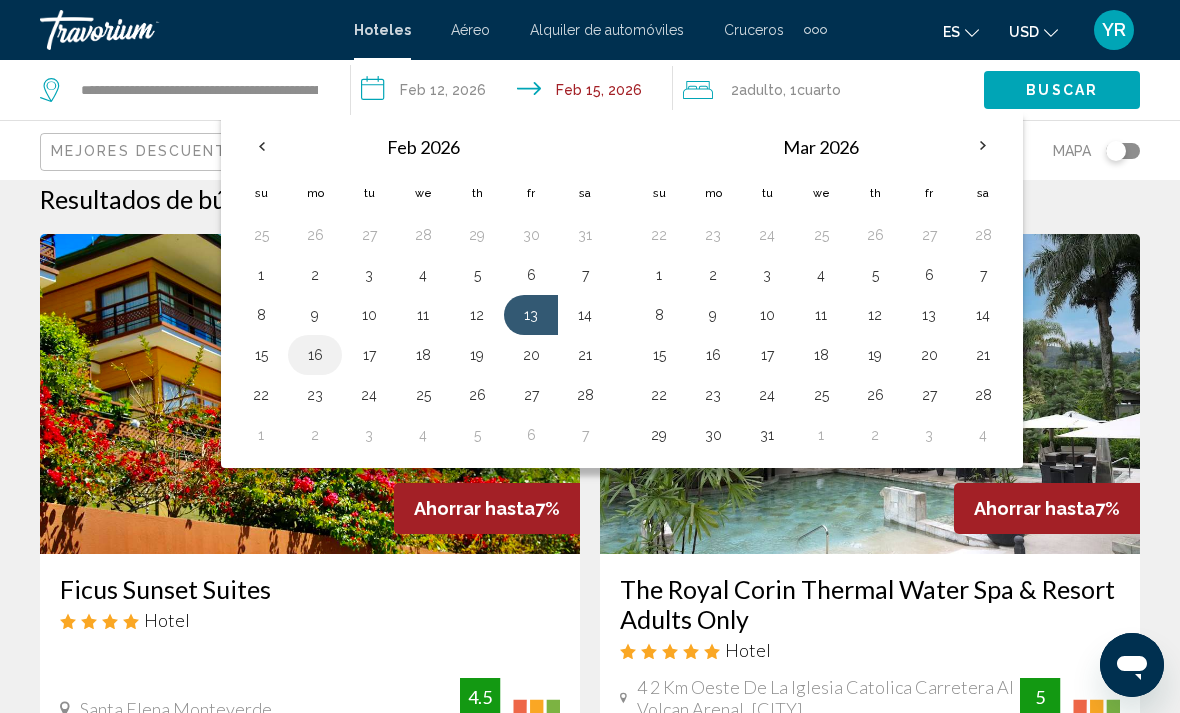 click on "16" at bounding box center (315, 355) 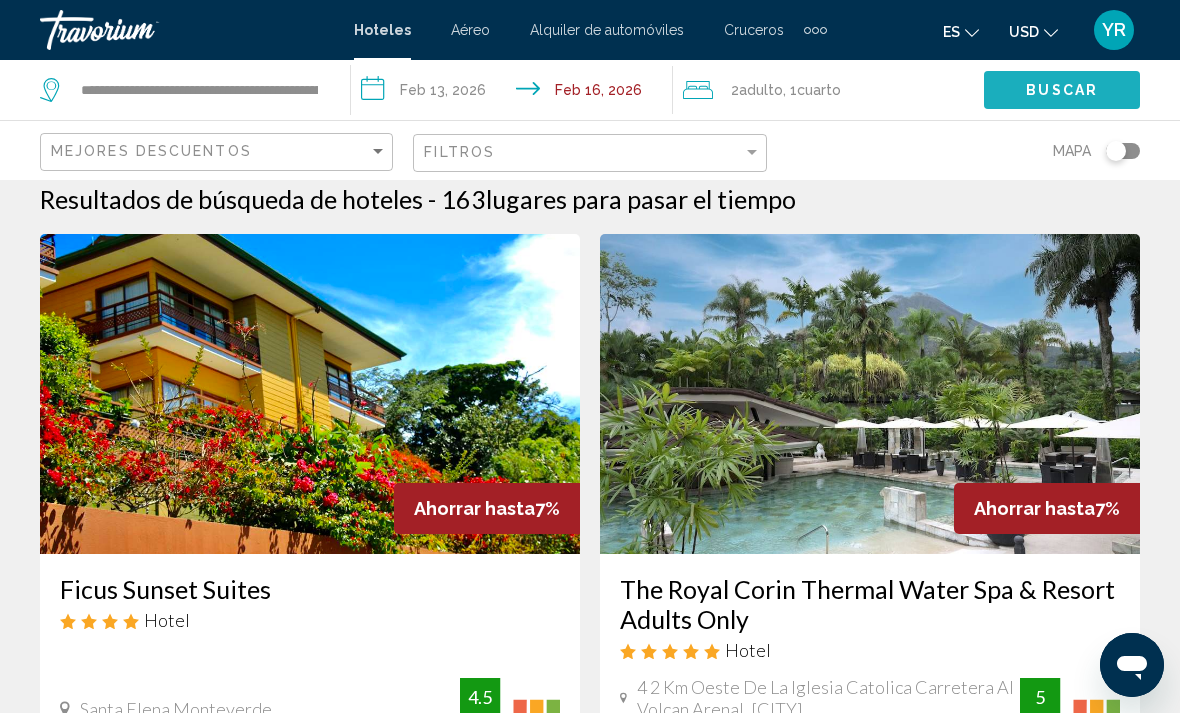 click on "Buscar" 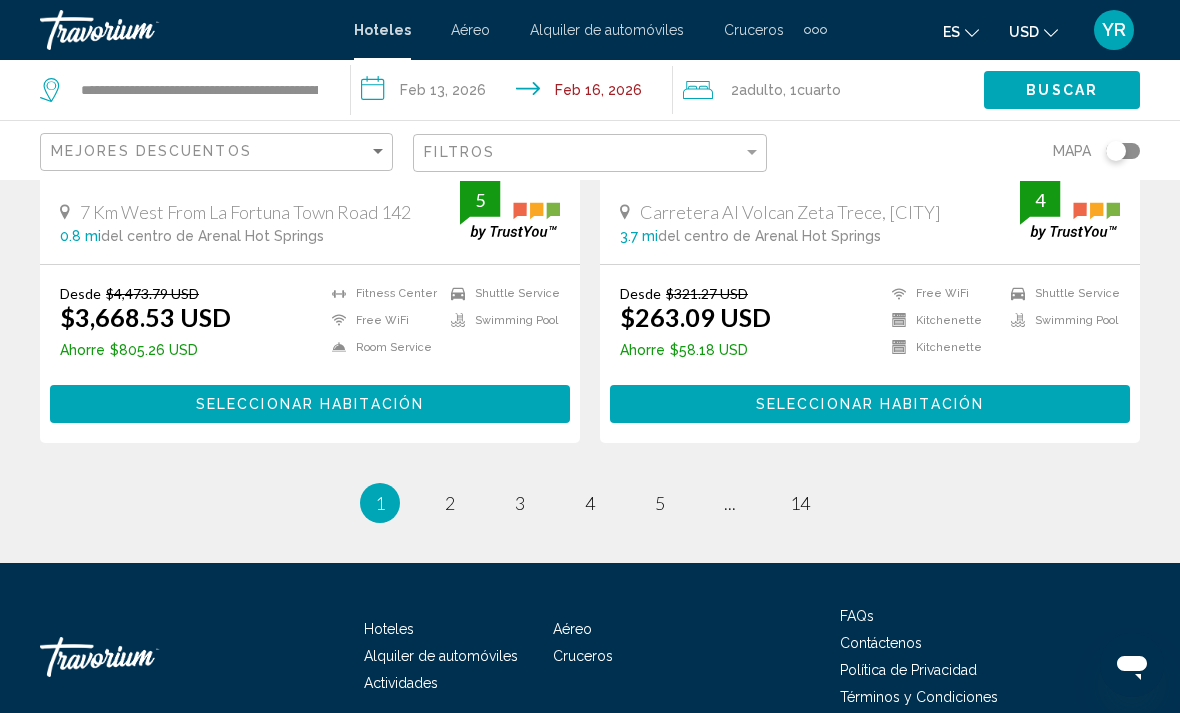 scroll, scrollTop: 4063, scrollLeft: 0, axis: vertical 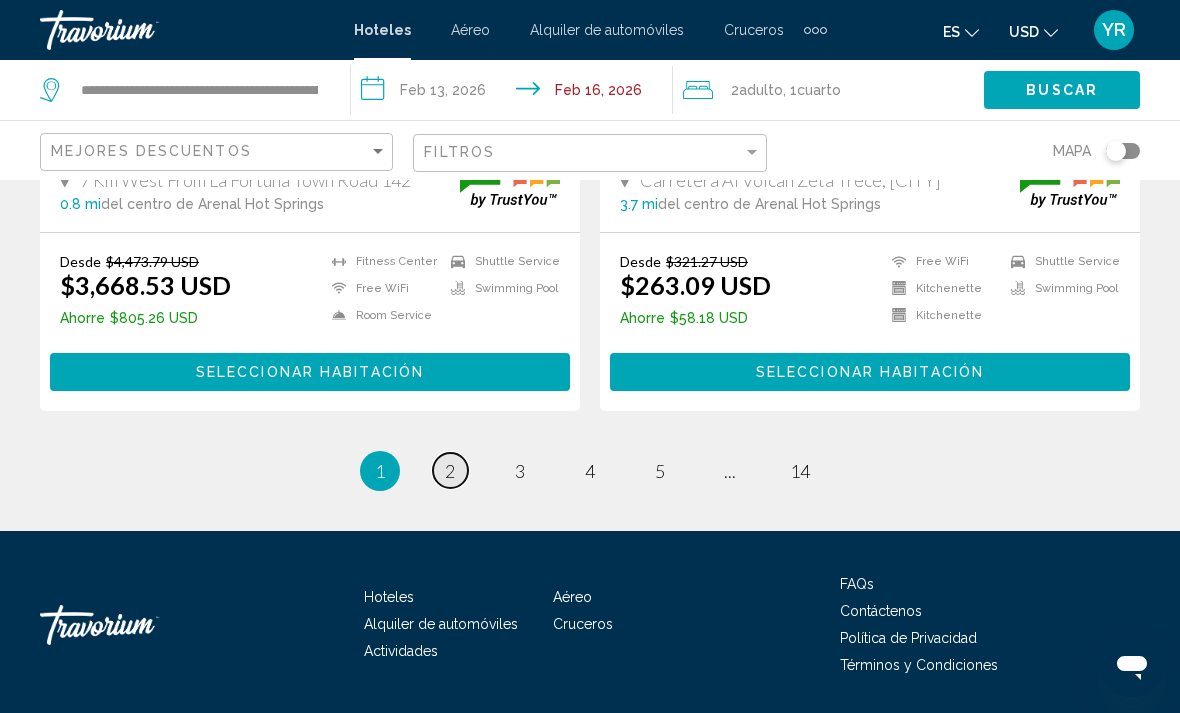 click on "2" at bounding box center [450, 471] 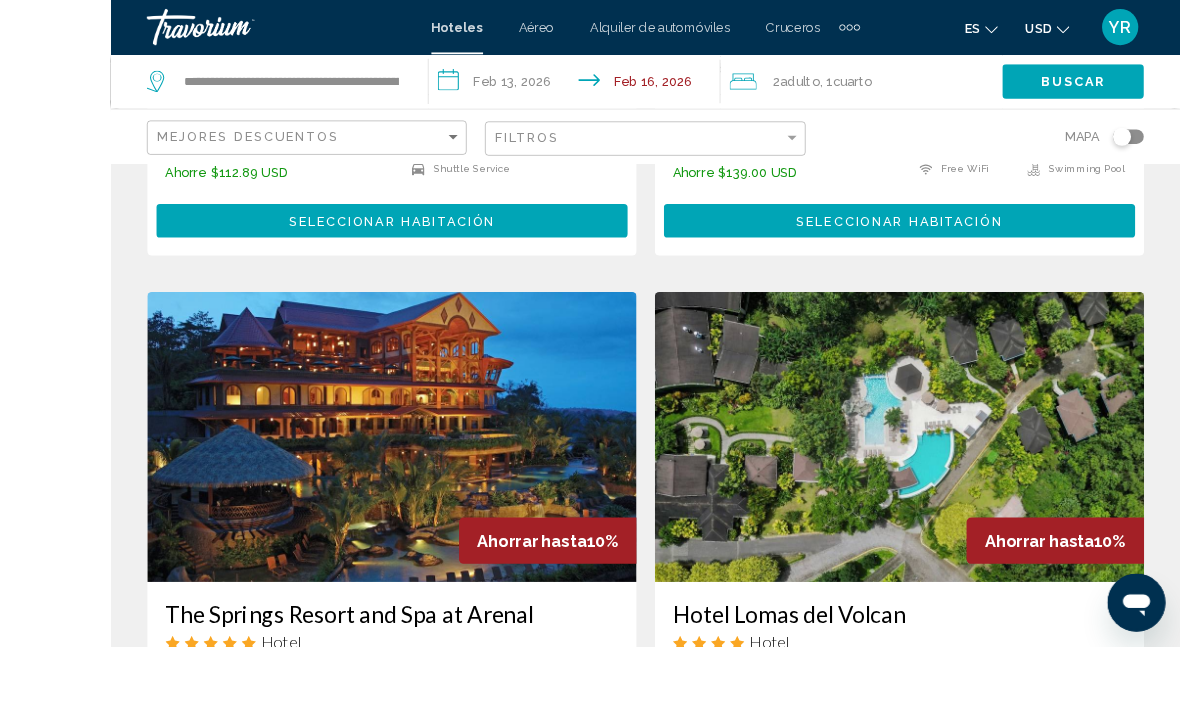 scroll, scrollTop: 2848, scrollLeft: 0, axis: vertical 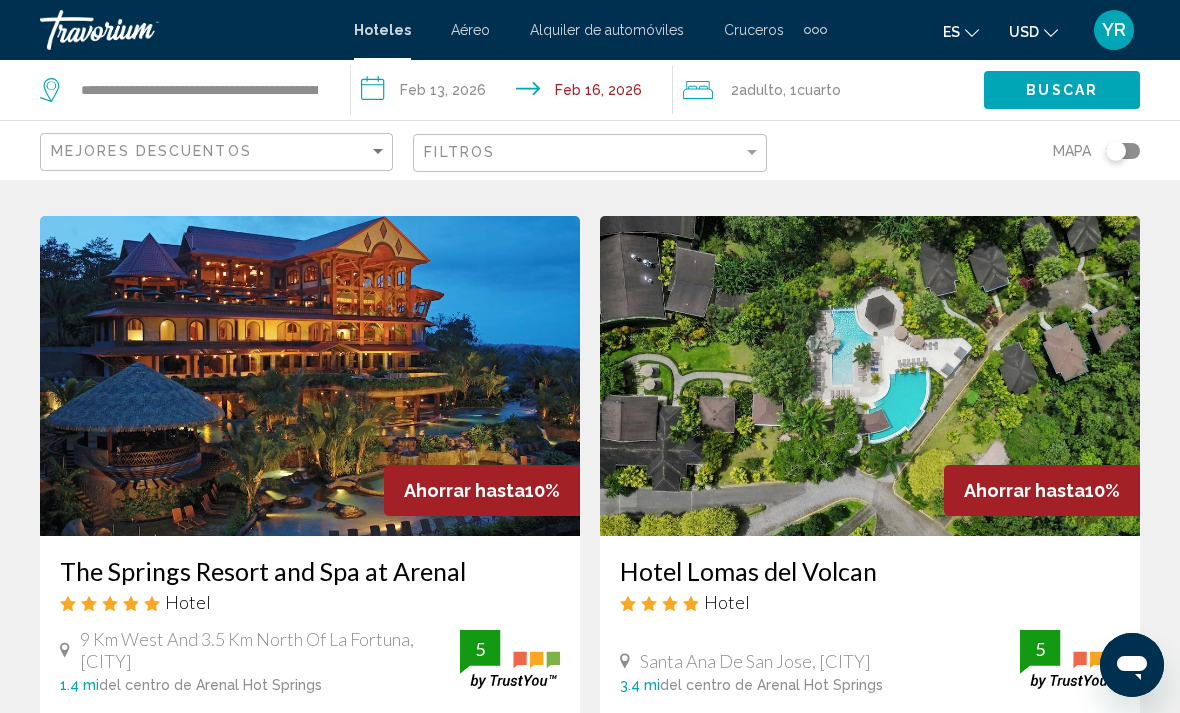 click at bounding box center [870, 376] 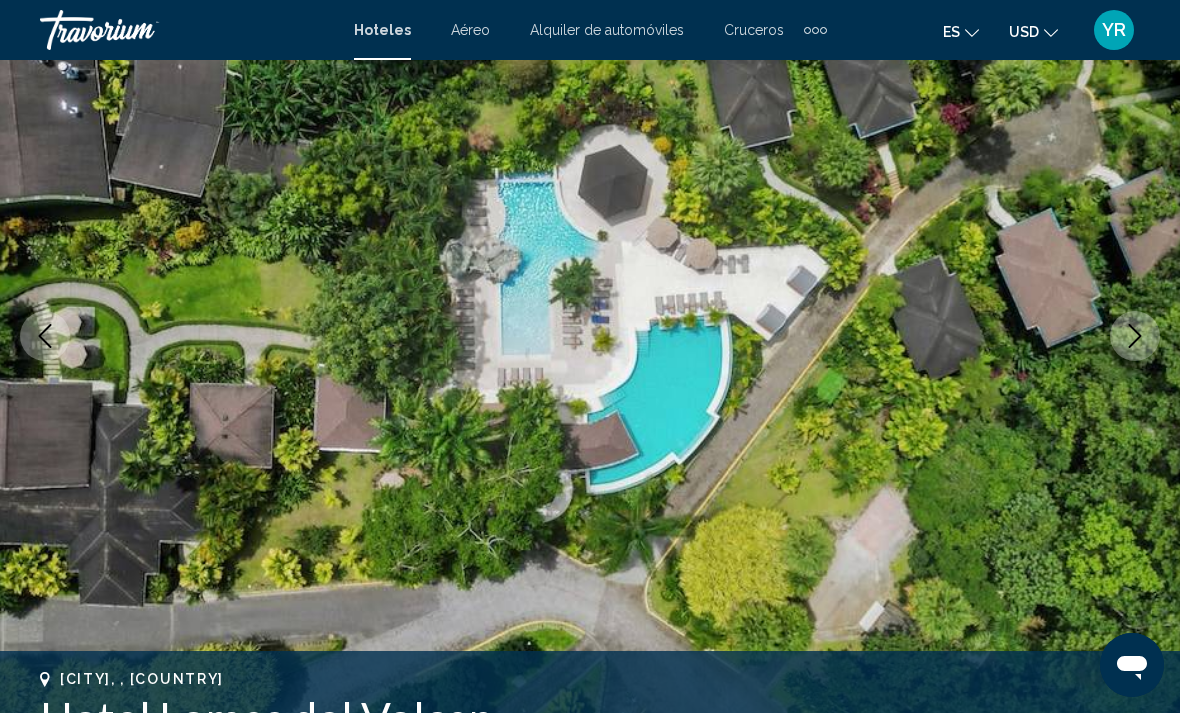 scroll, scrollTop: 255, scrollLeft: 0, axis: vertical 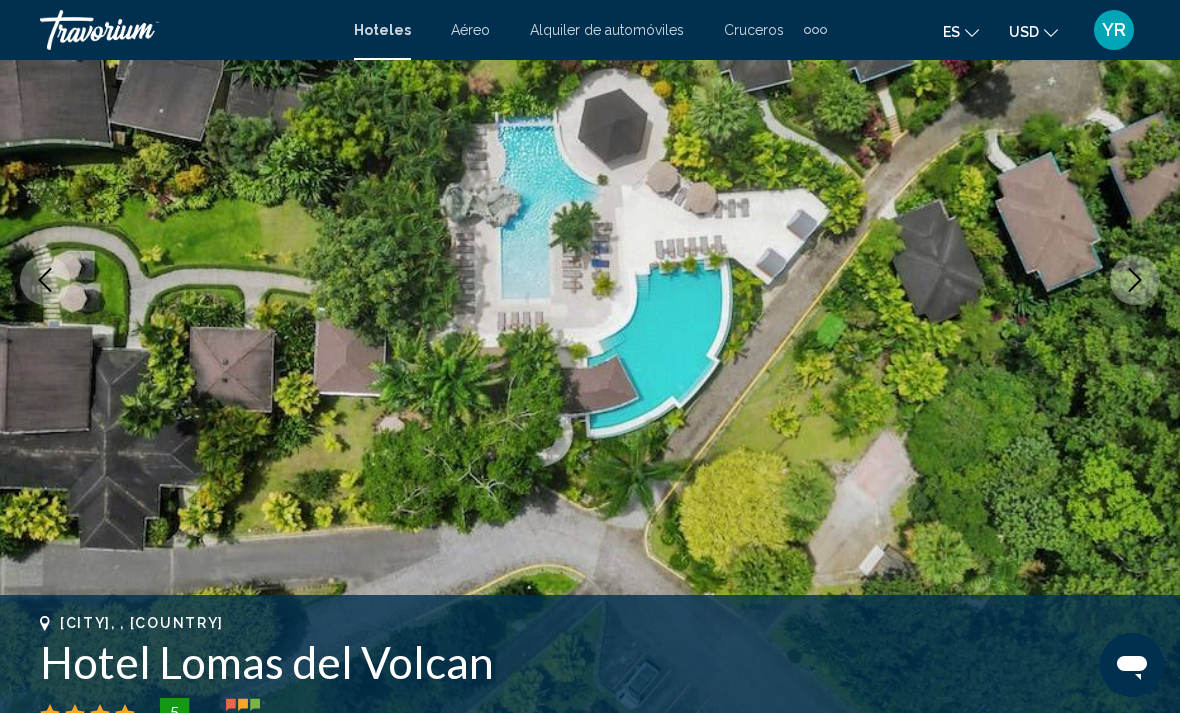 click 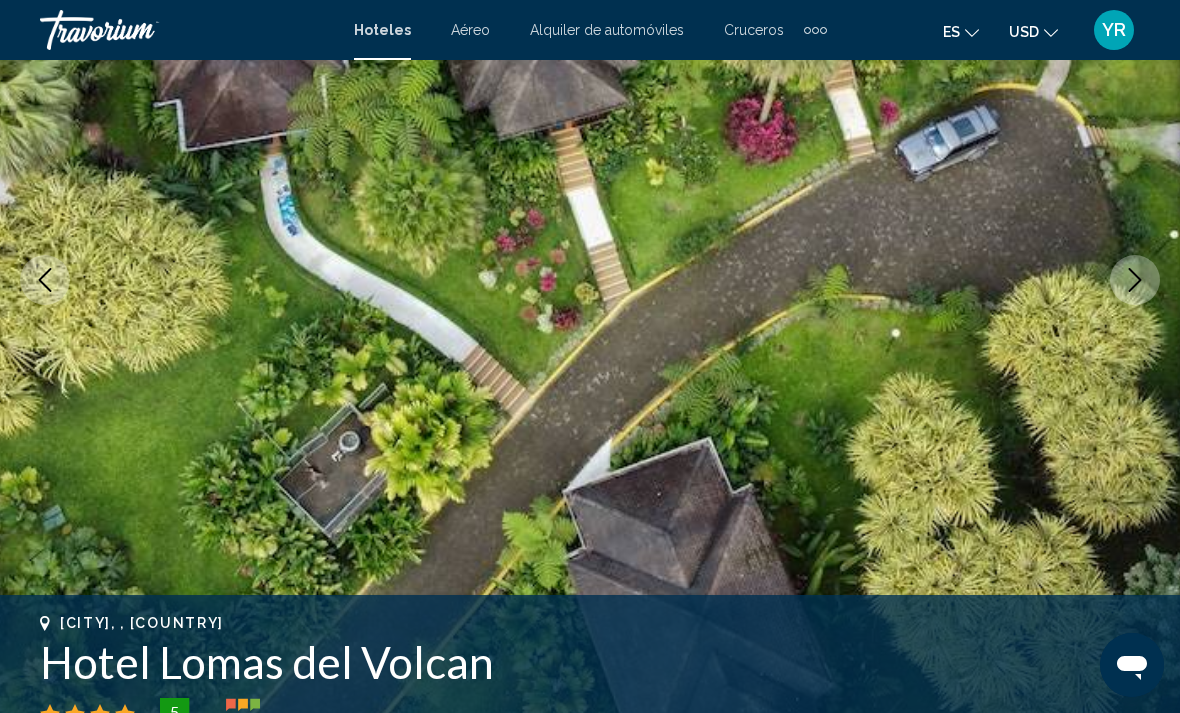 click 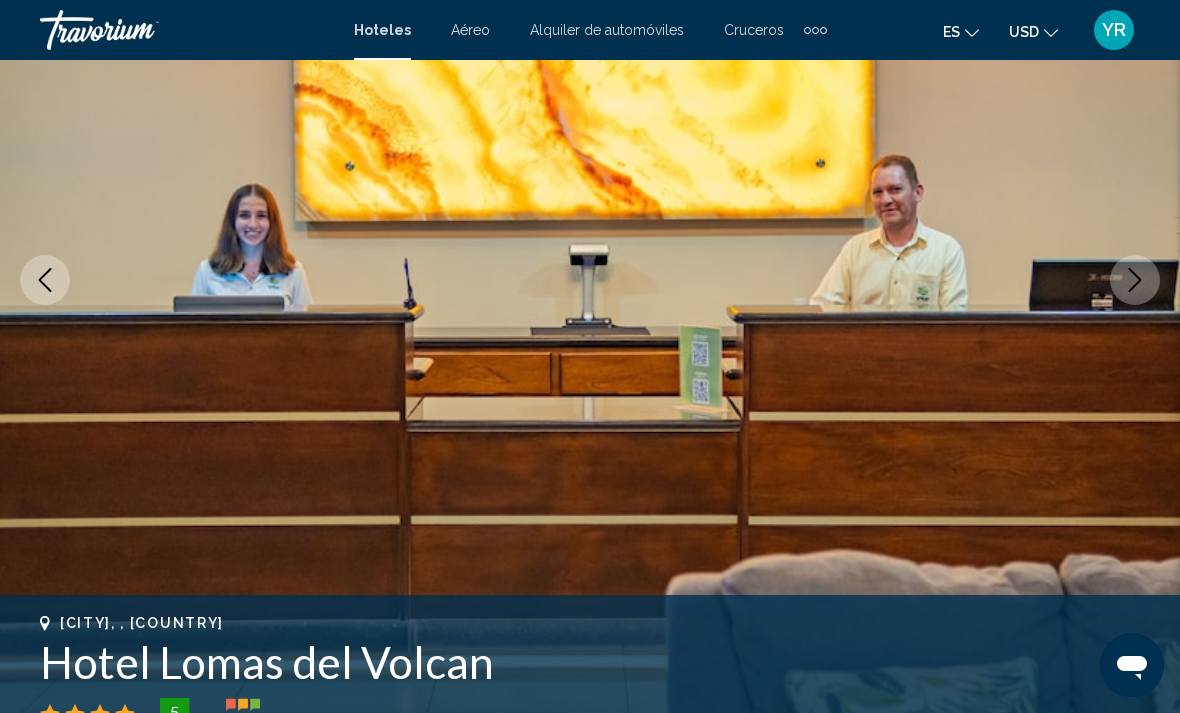 click 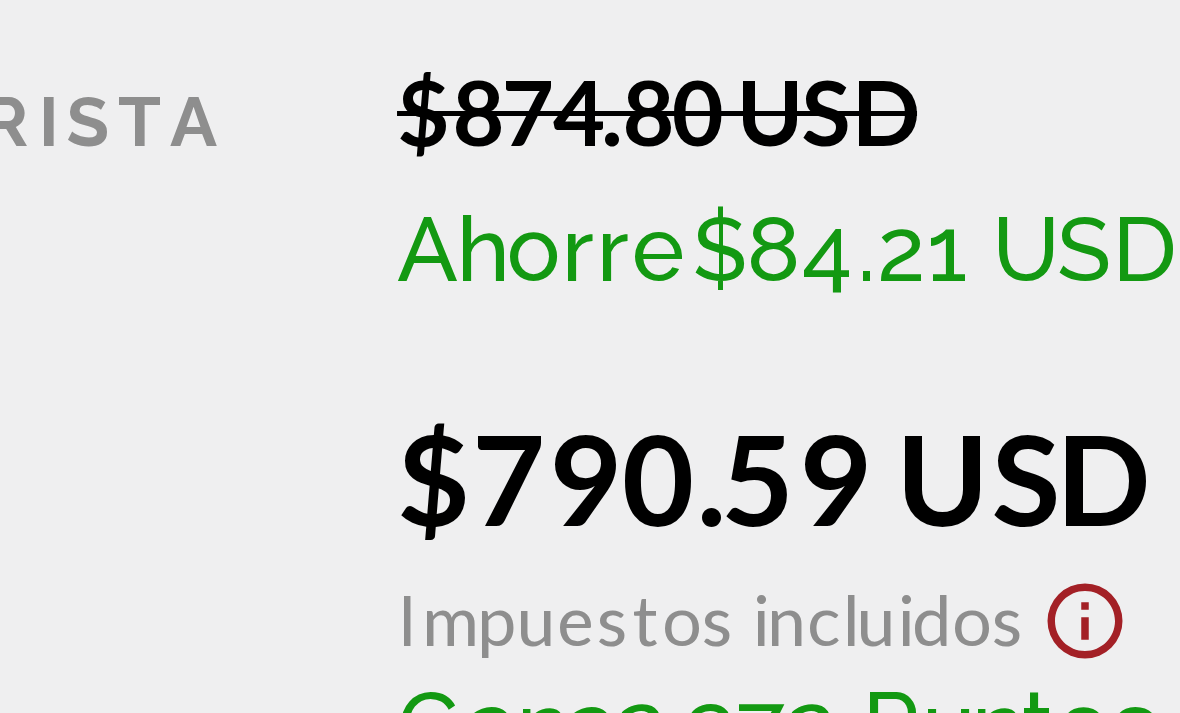 scroll, scrollTop: 3033, scrollLeft: 0, axis: vertical 